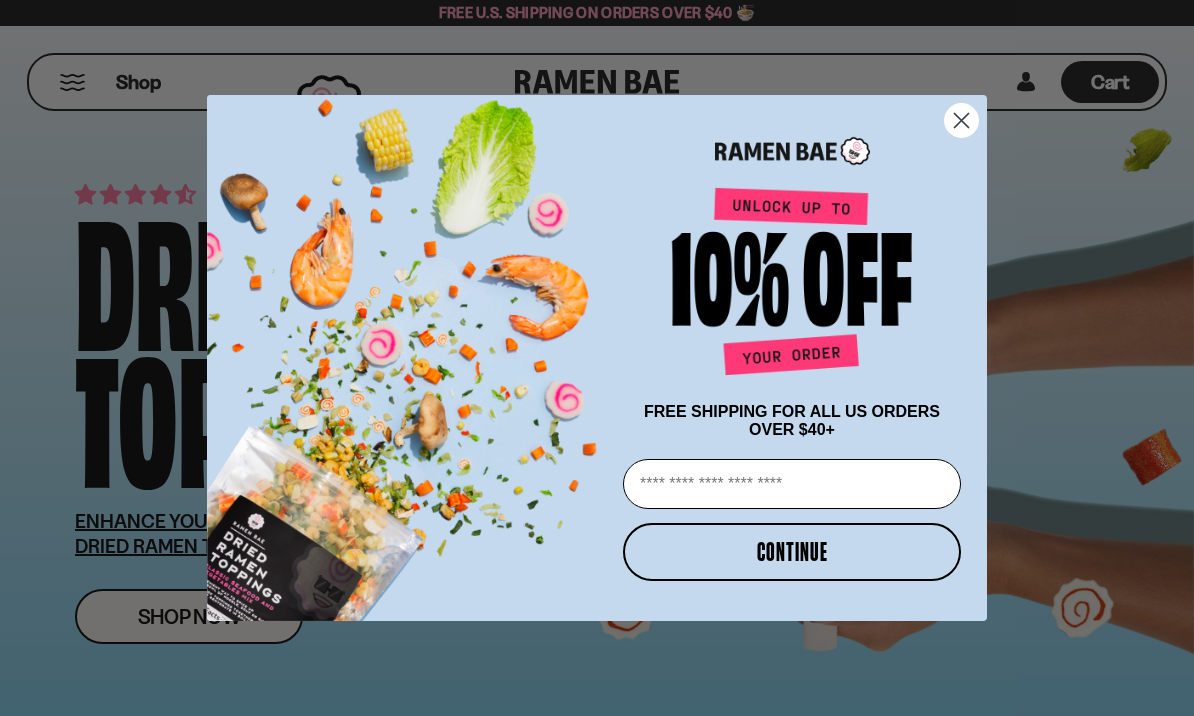 scroll, scrollTop: 0, scrollLeft: 0, axis: both 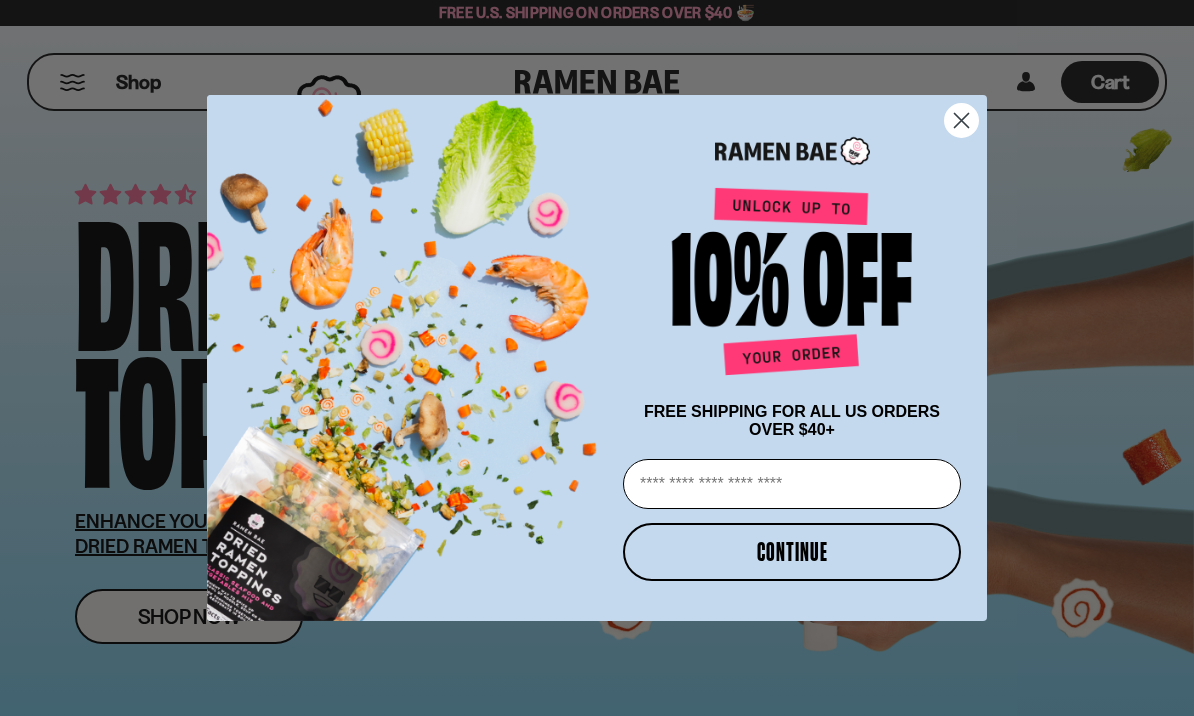 click on "Email" at bounding box center (792, 484) 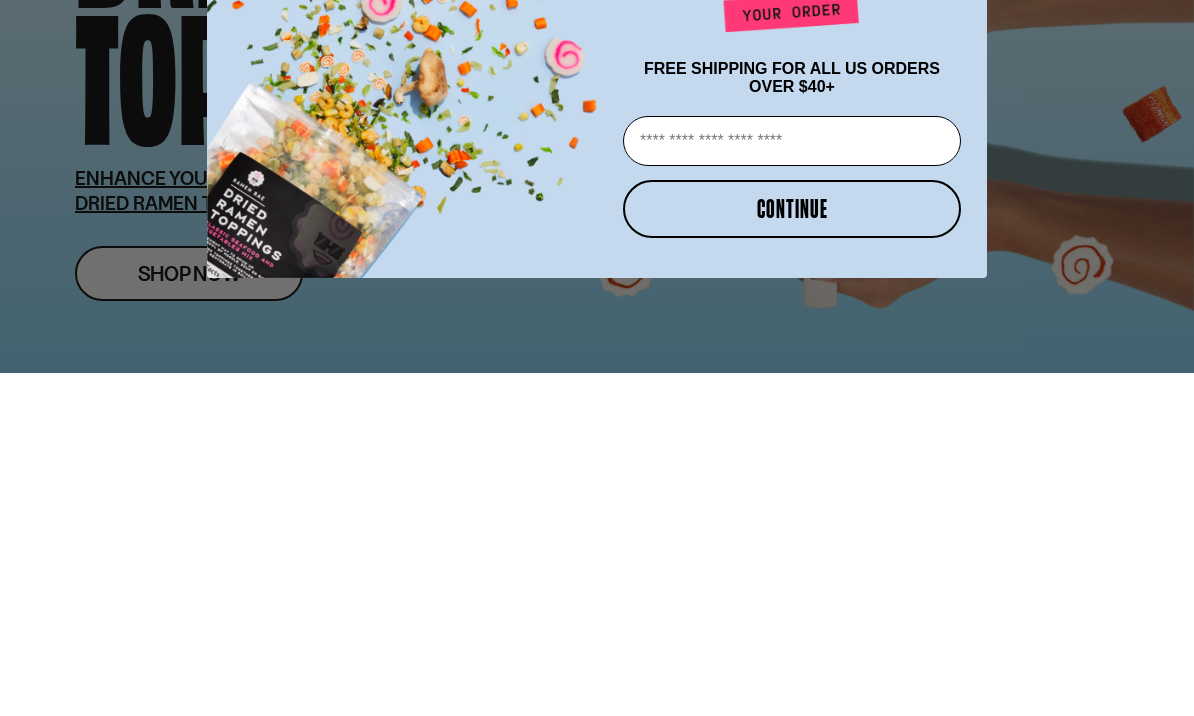 type on "**********" 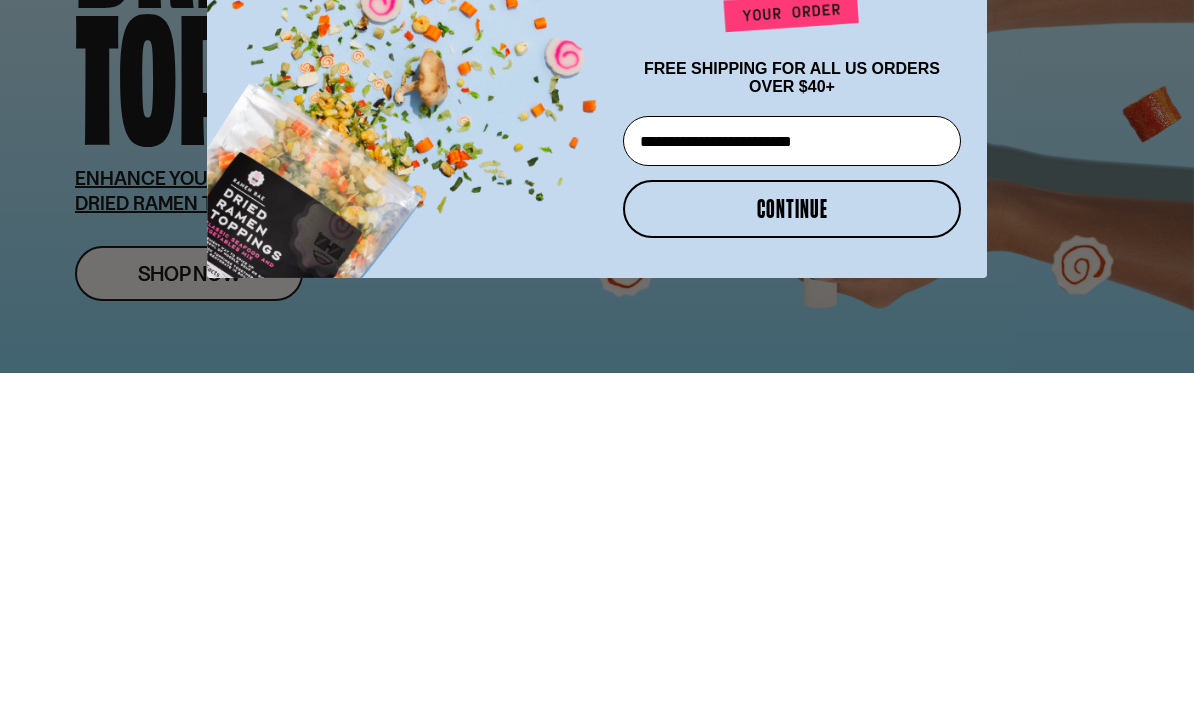 scroll, scrollTop: 343, scrollLeft: 0, axis: vertical 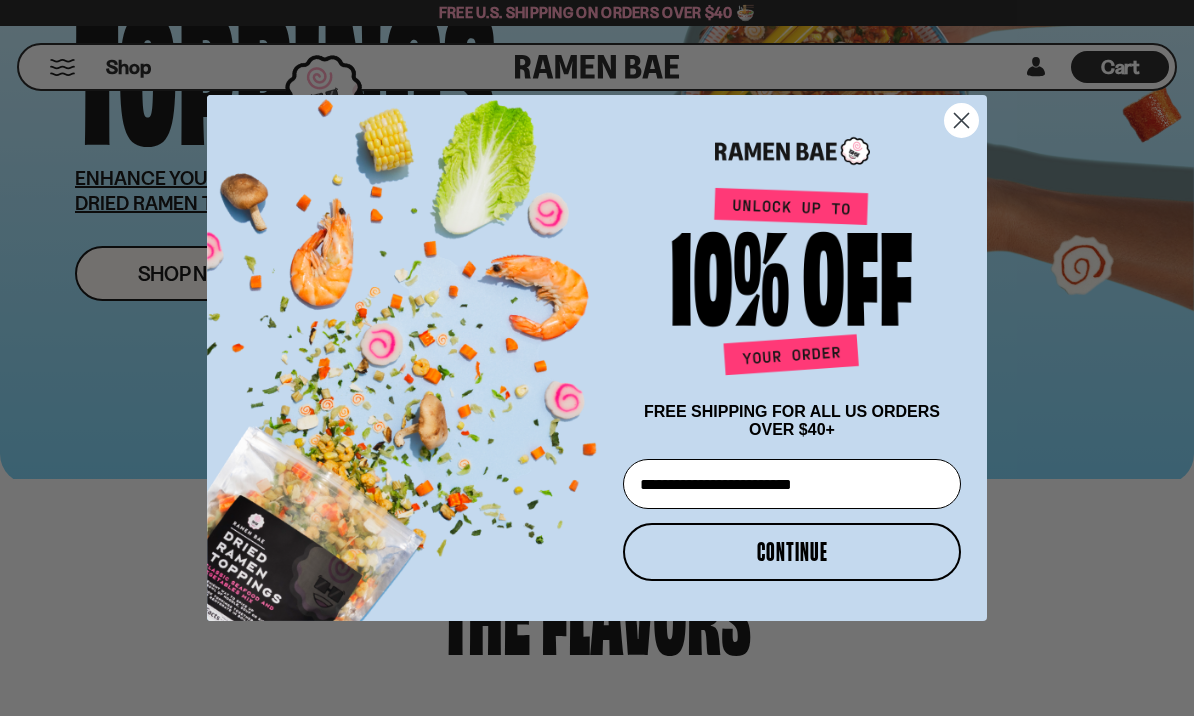 click on "CONTINUE" at bounding box center [792, 552] 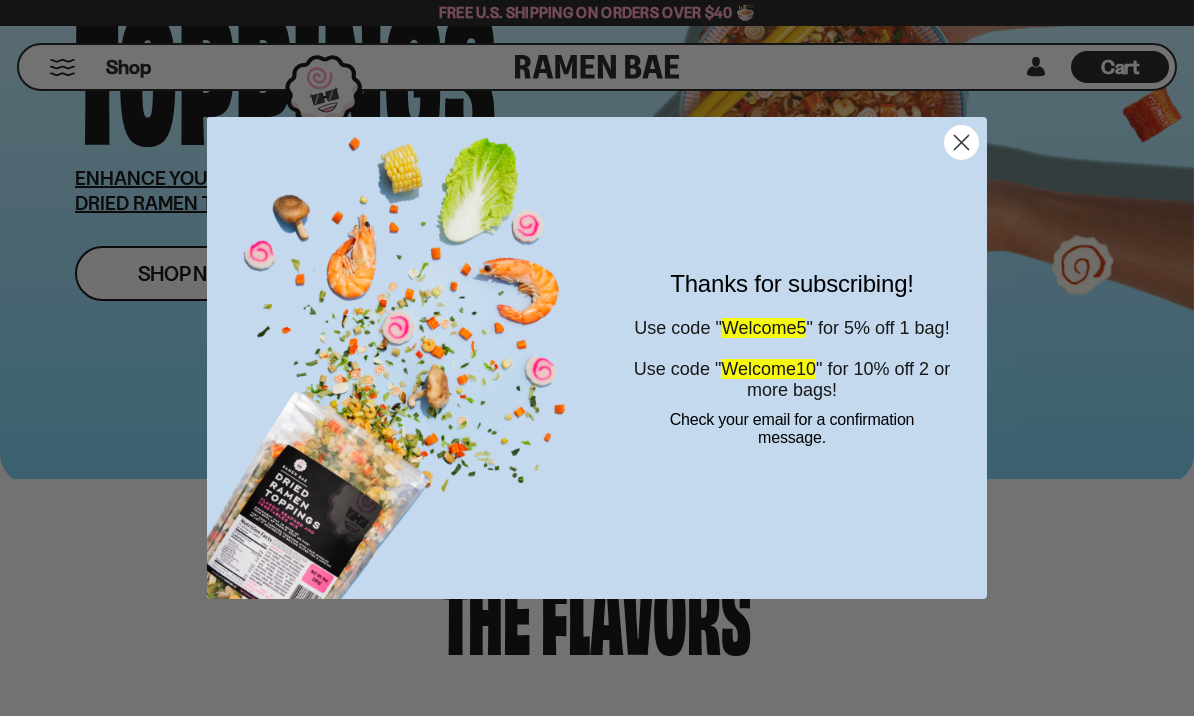 click 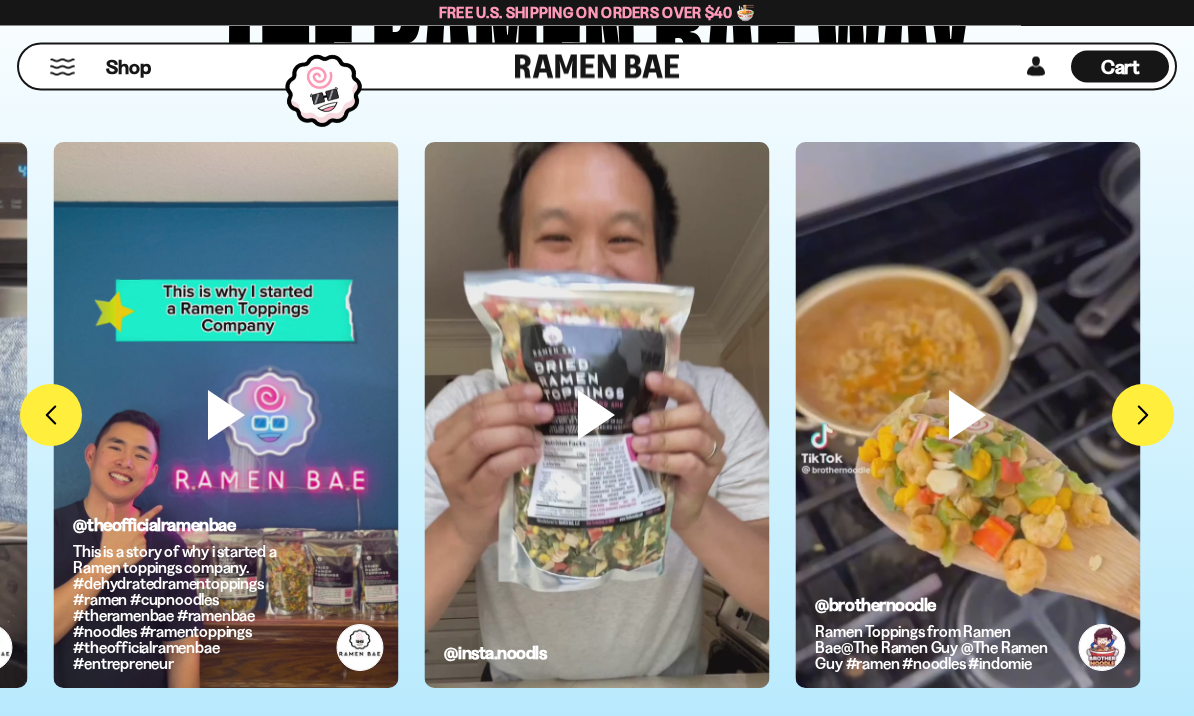 scroll, scrollTop: 4469, scrollLeft: 0, axis: vertical 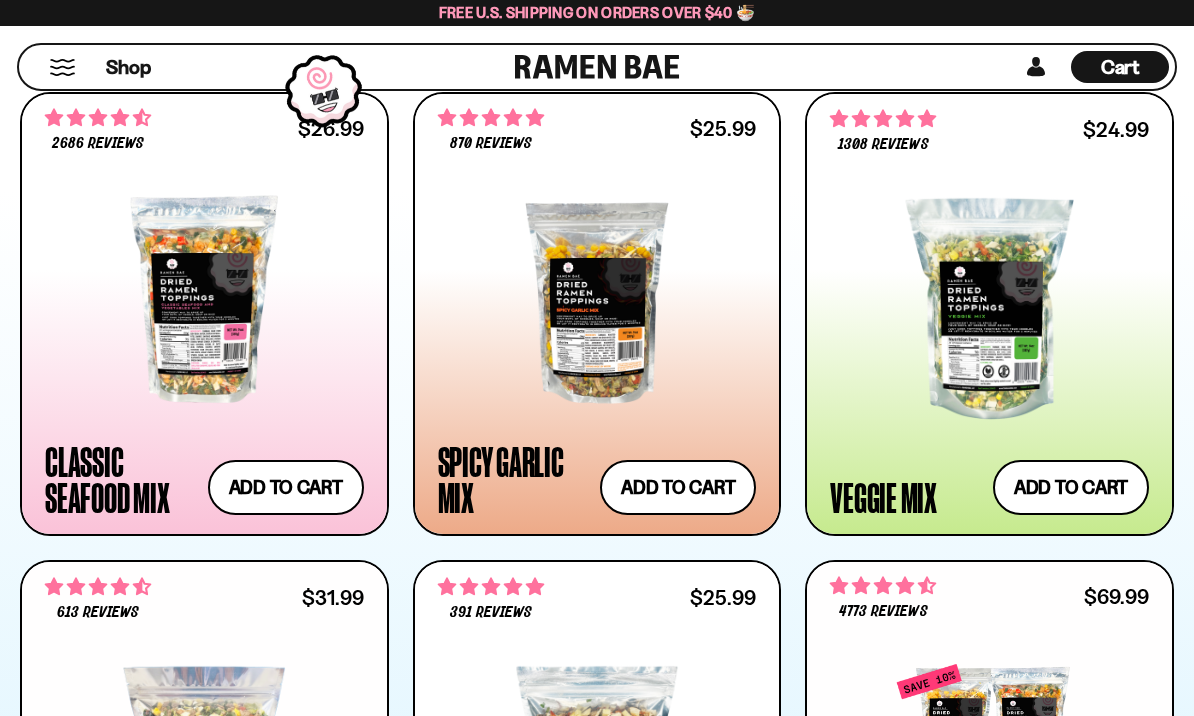 click at bounding box center (989, 309) 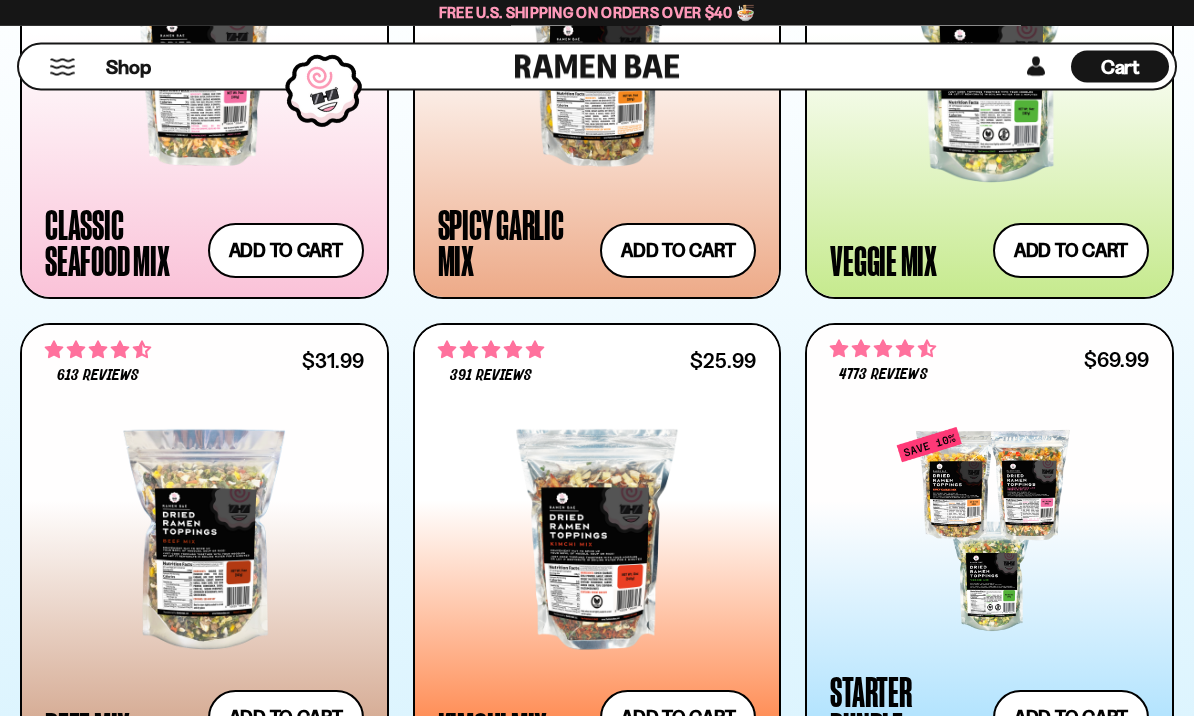 scroll, scrollTop: 1228, scrollLeft: 0, axis: vertical 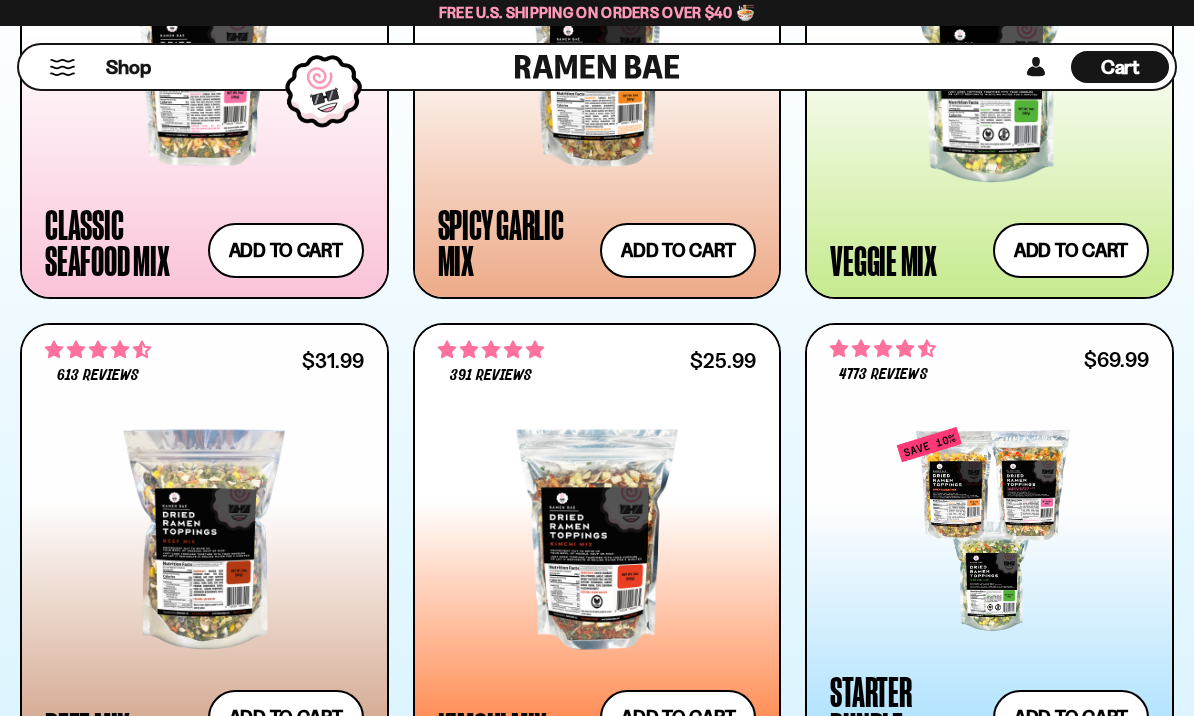 click at bounding box center (204, 539) 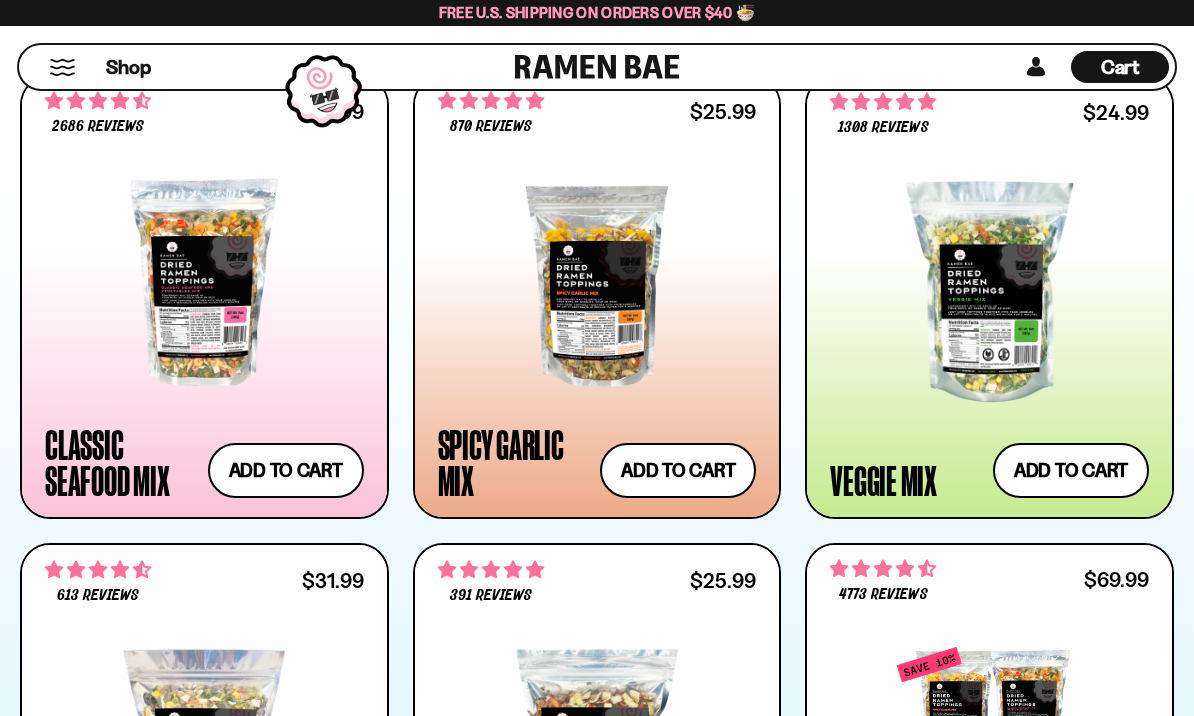 scroll, scrollTop: 970, scrollLeft: 0, axis: vertical 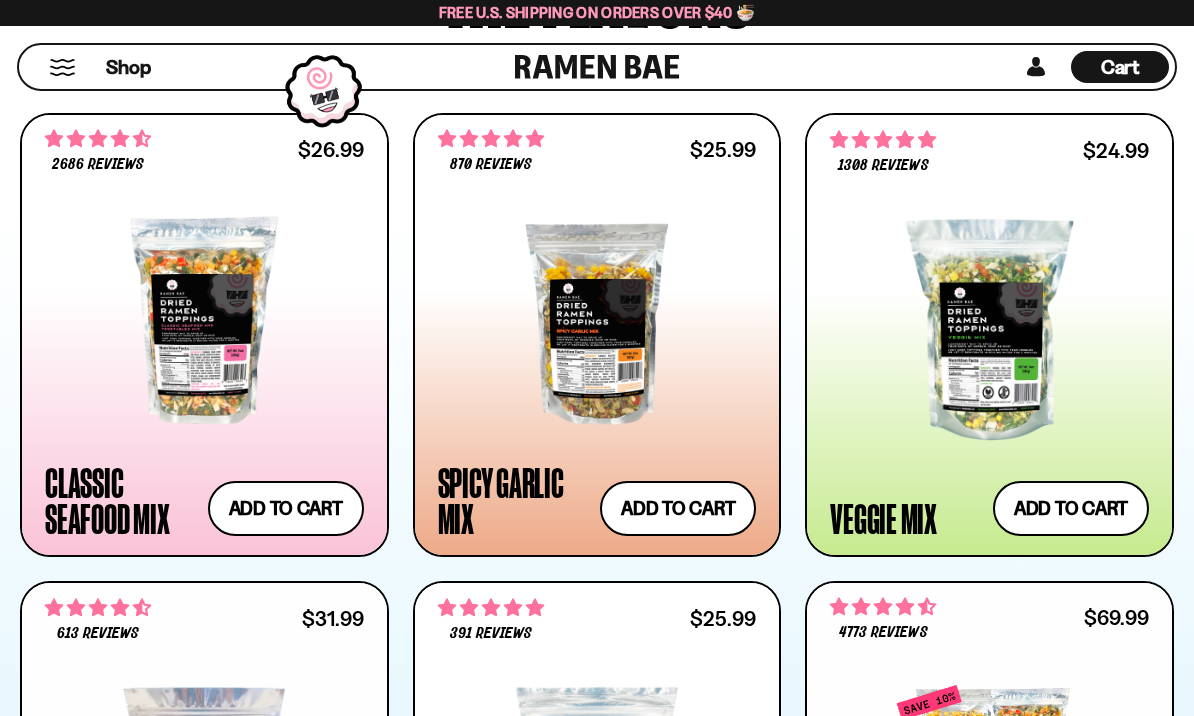 click on "Add to cart
Add
—
Regular price
$24.99
Regular price
Sale price
$24.99
Unit price
/
per" at bounding box center (1071, 508) 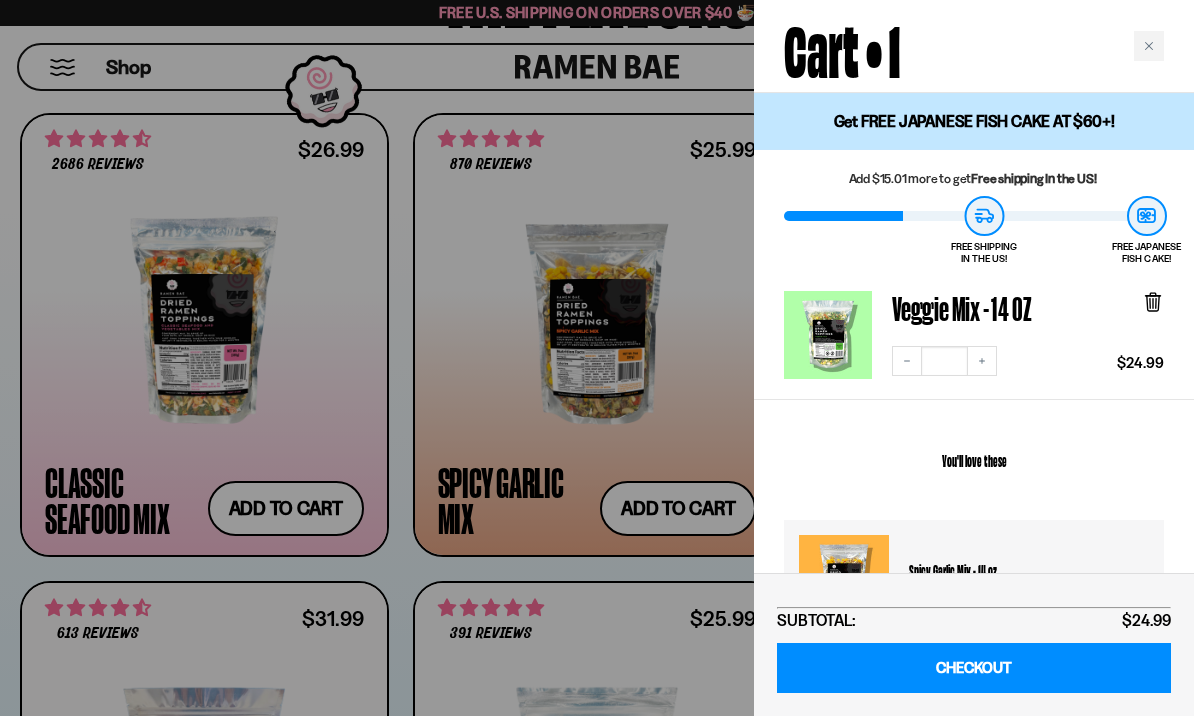 click at bounding box center [597, 358] 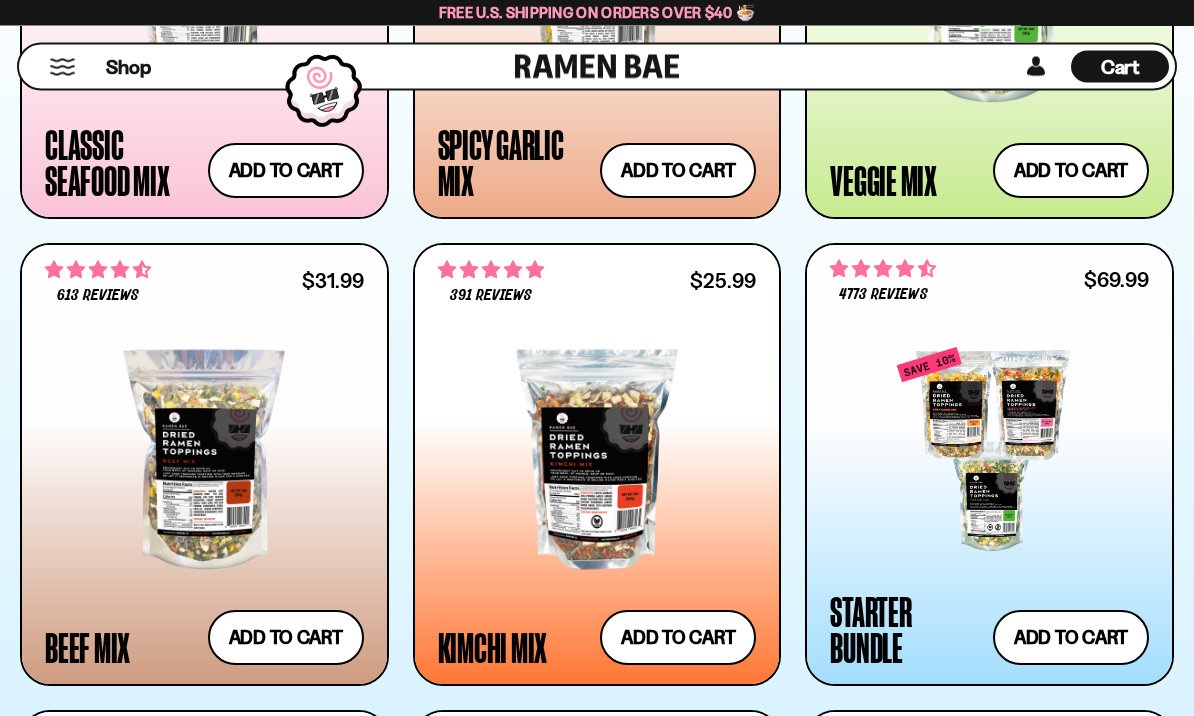 scroll, scrollTop: 1309, scrollLeft: 0, axis: vertical 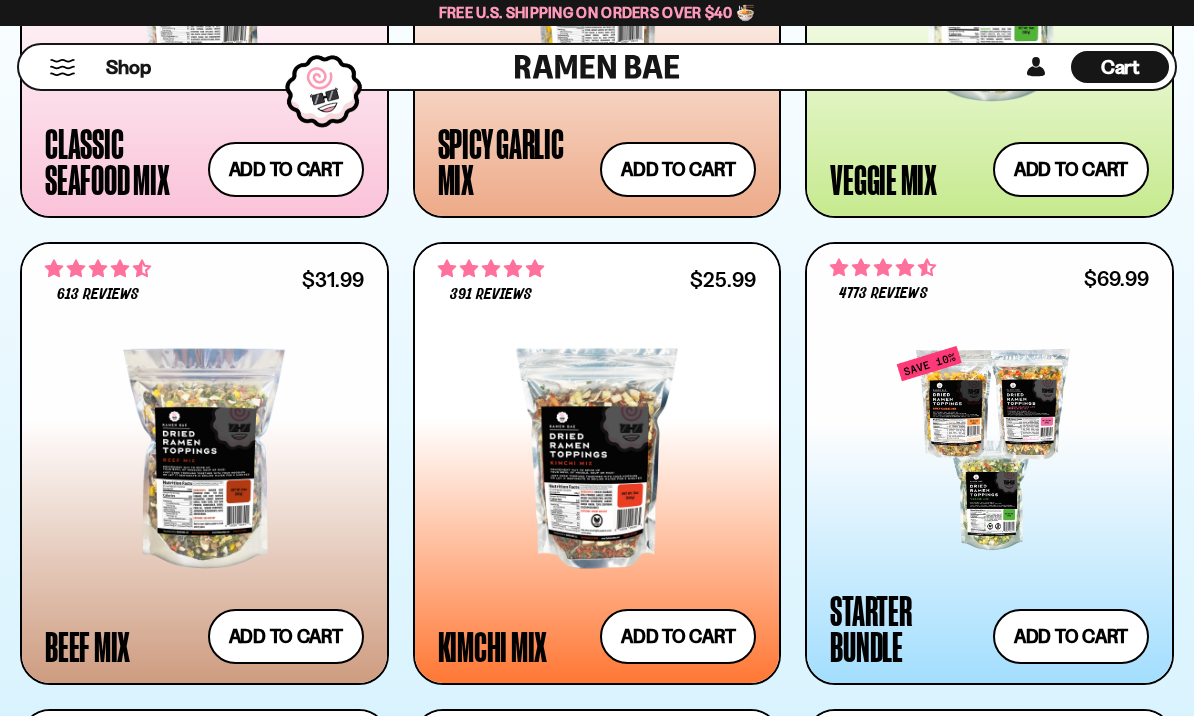 click on "Add to cart
Add
—
Regular price
$31.99
Regular price
Sale price
$31.99
Unit price
/
per" at bounding box center (286, 636) 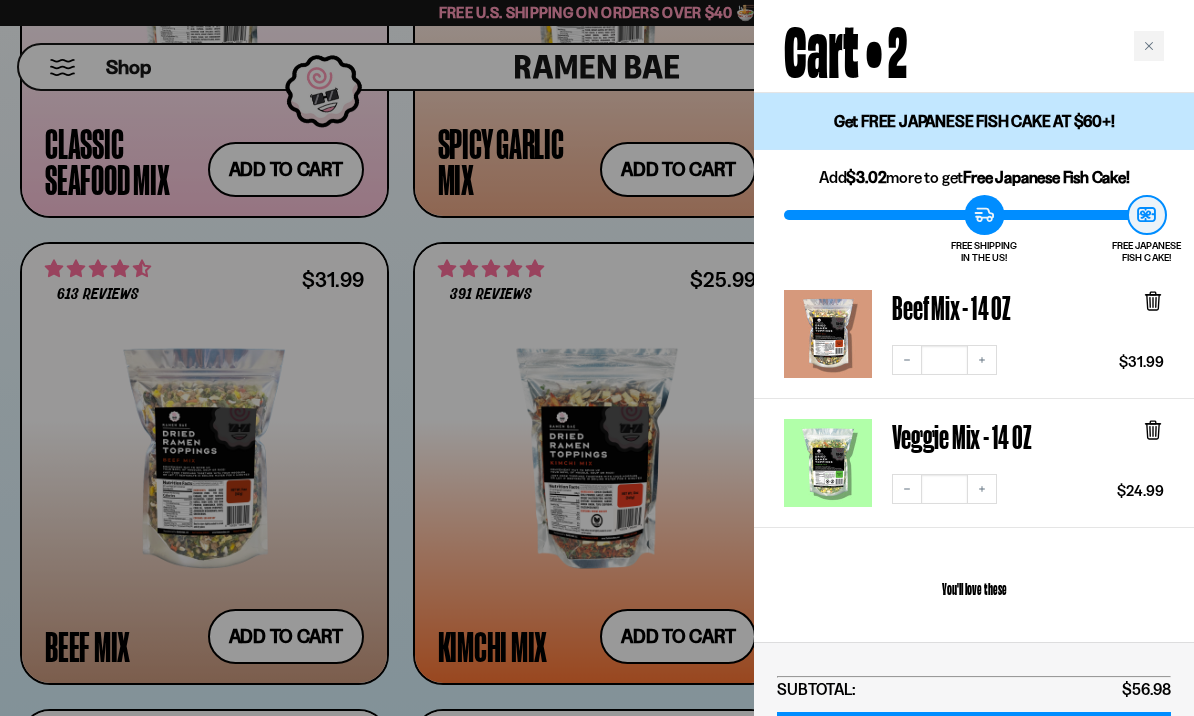 scroll, scrollTop: 0, scrollLeft: 0, axis: both 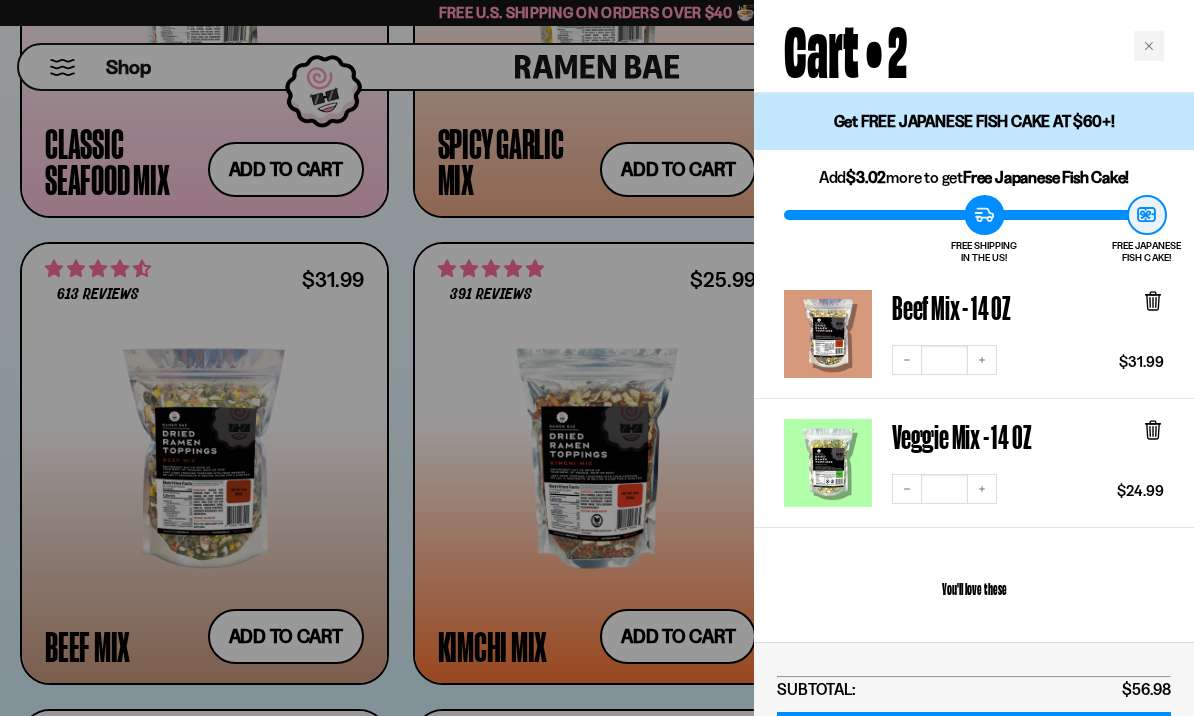 click 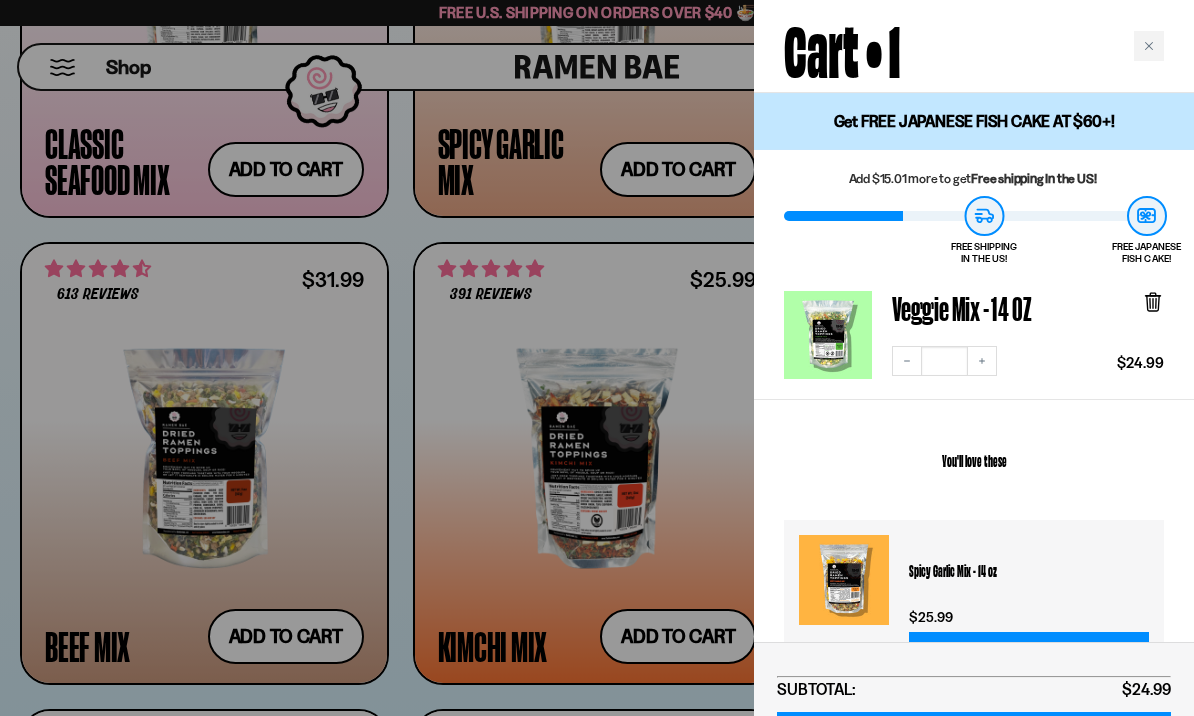 scroll, scrollTop: 0, scrollLeft: 0, axis: both 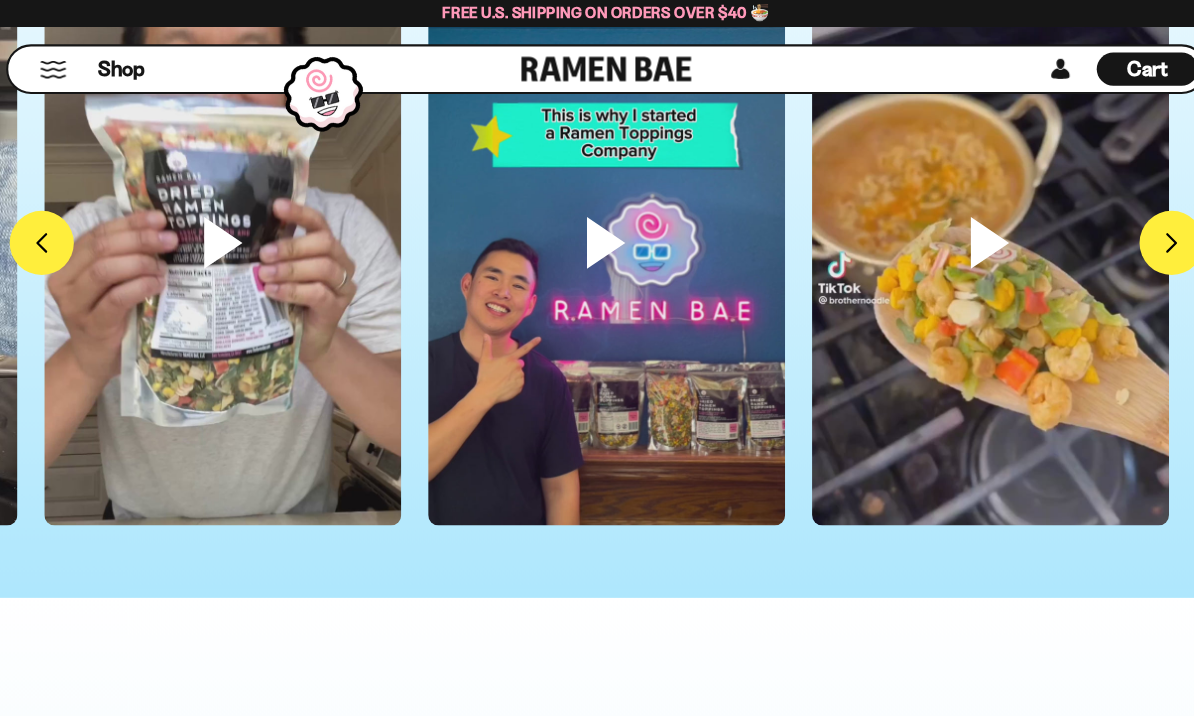 click at bounding box center [225, 268] 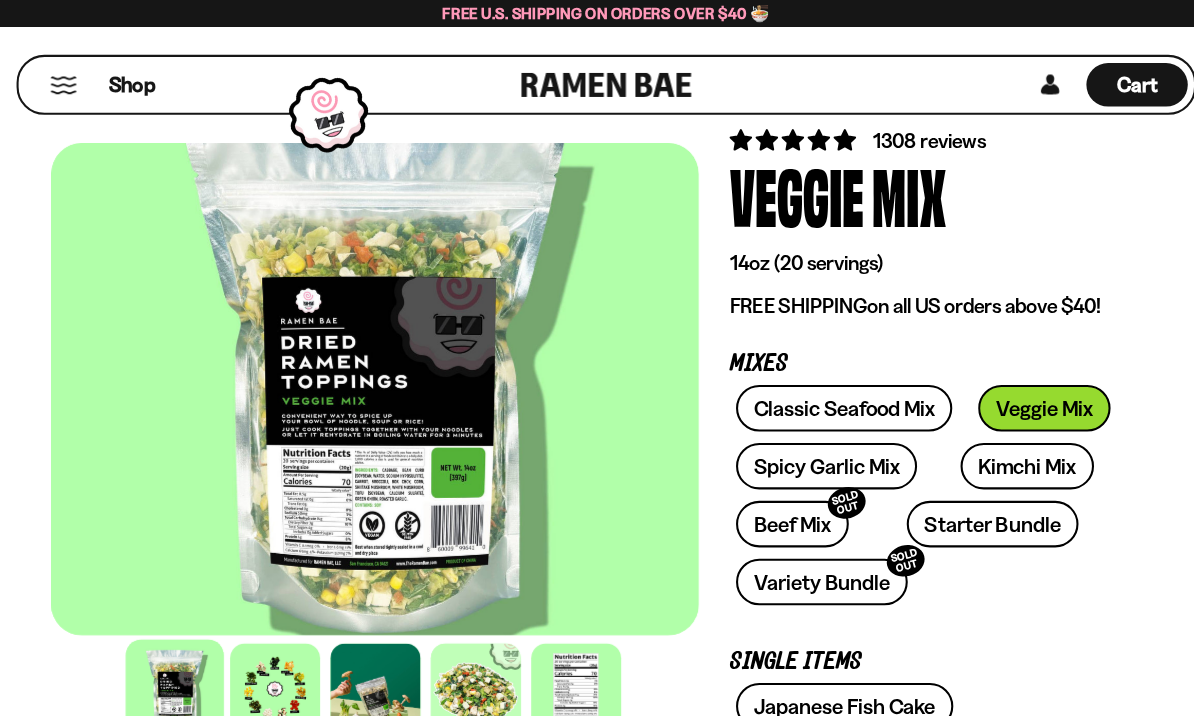 scroll, scrollTop: 0, scrollLeft: 0, axis: both 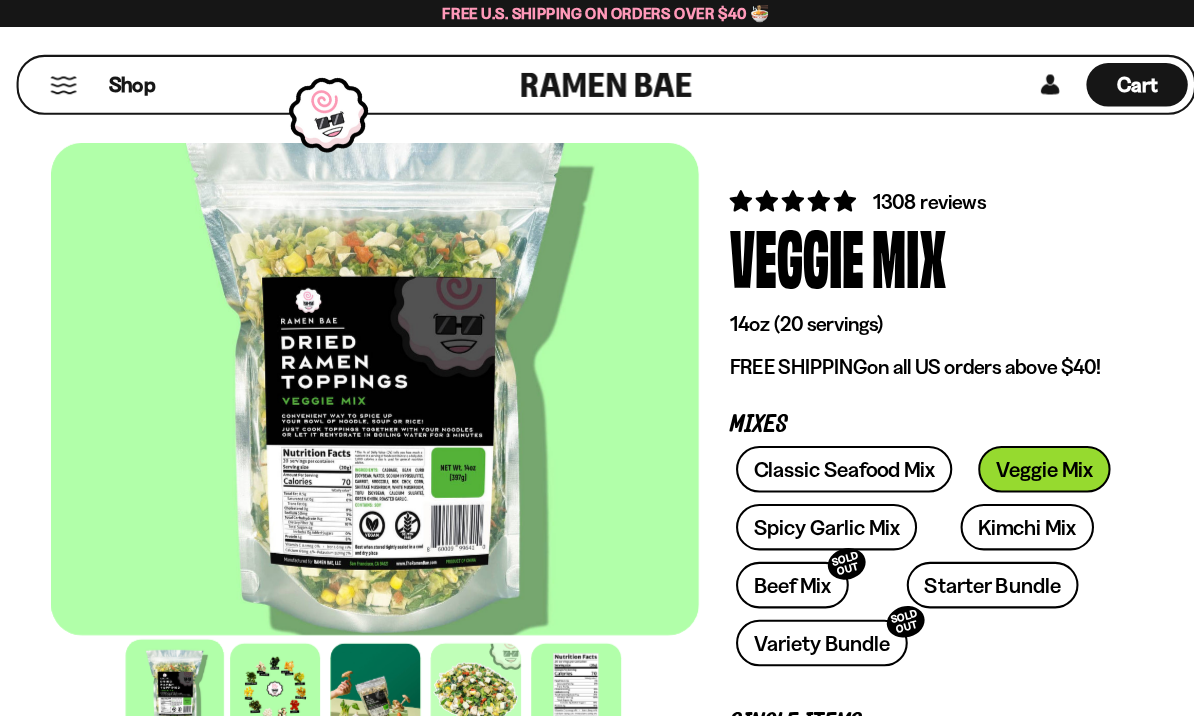 click on "1308 reviews" at bounding box center [909, 195] 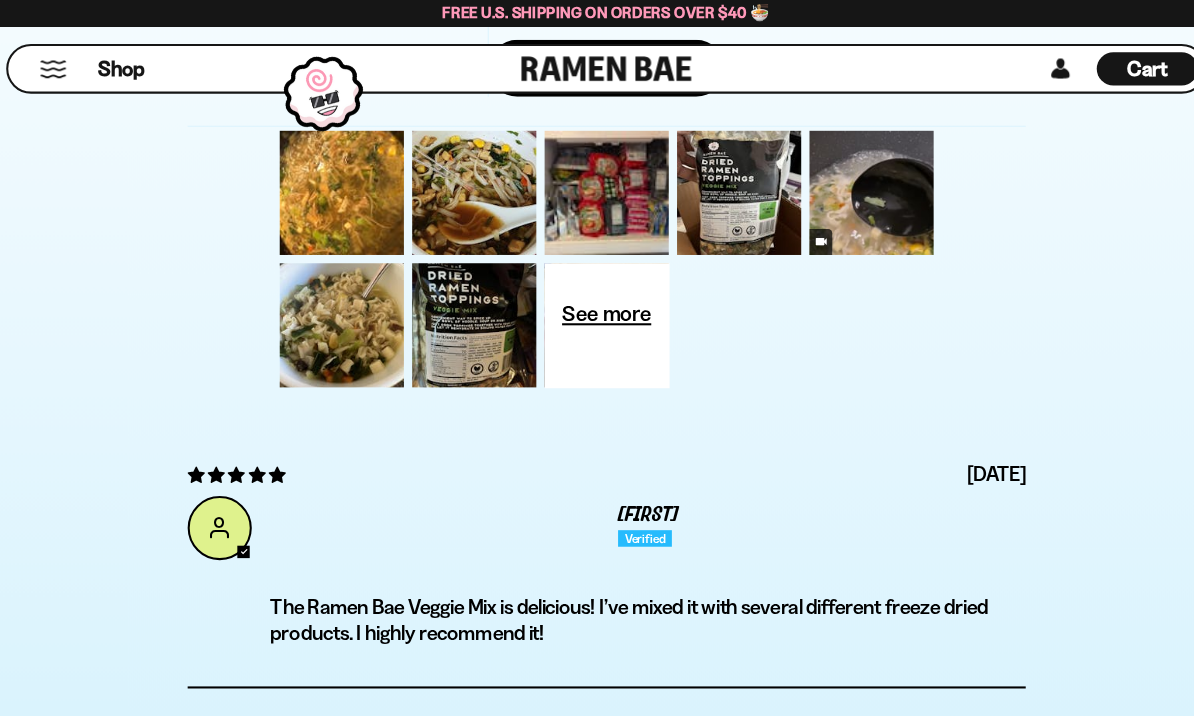 scroll, scrollTop: 7052, scrollLeft: 0, axis: vertical 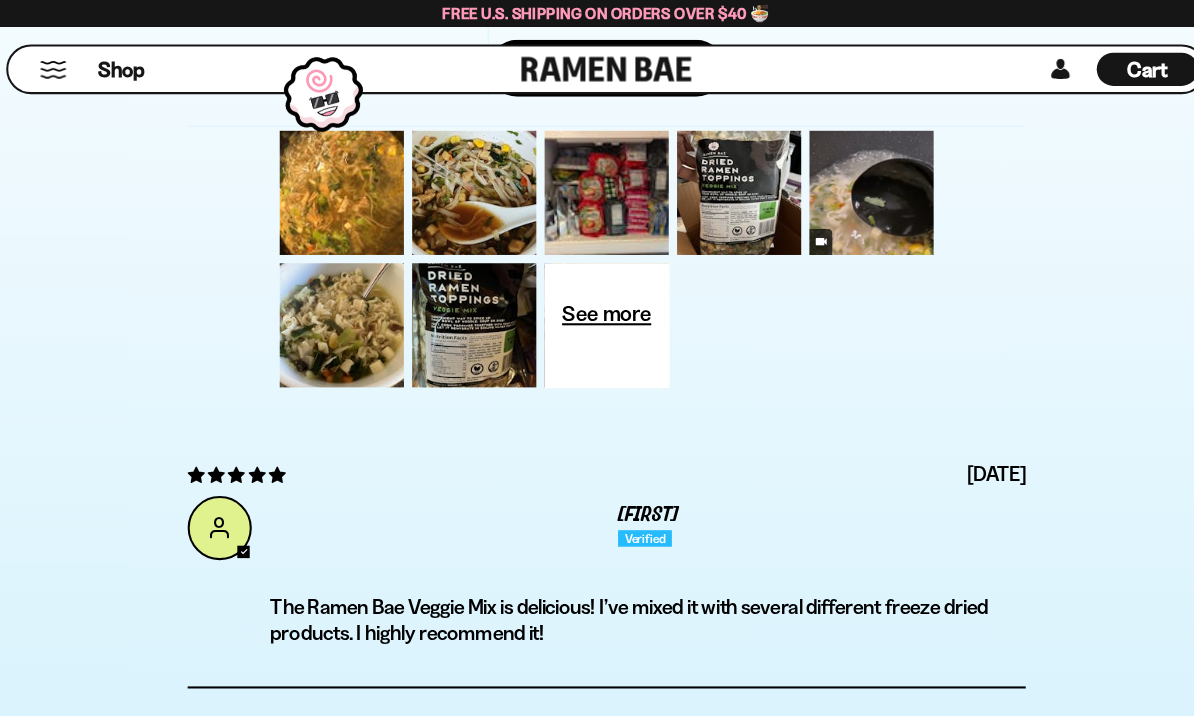 click at bounding box center (341, 186) 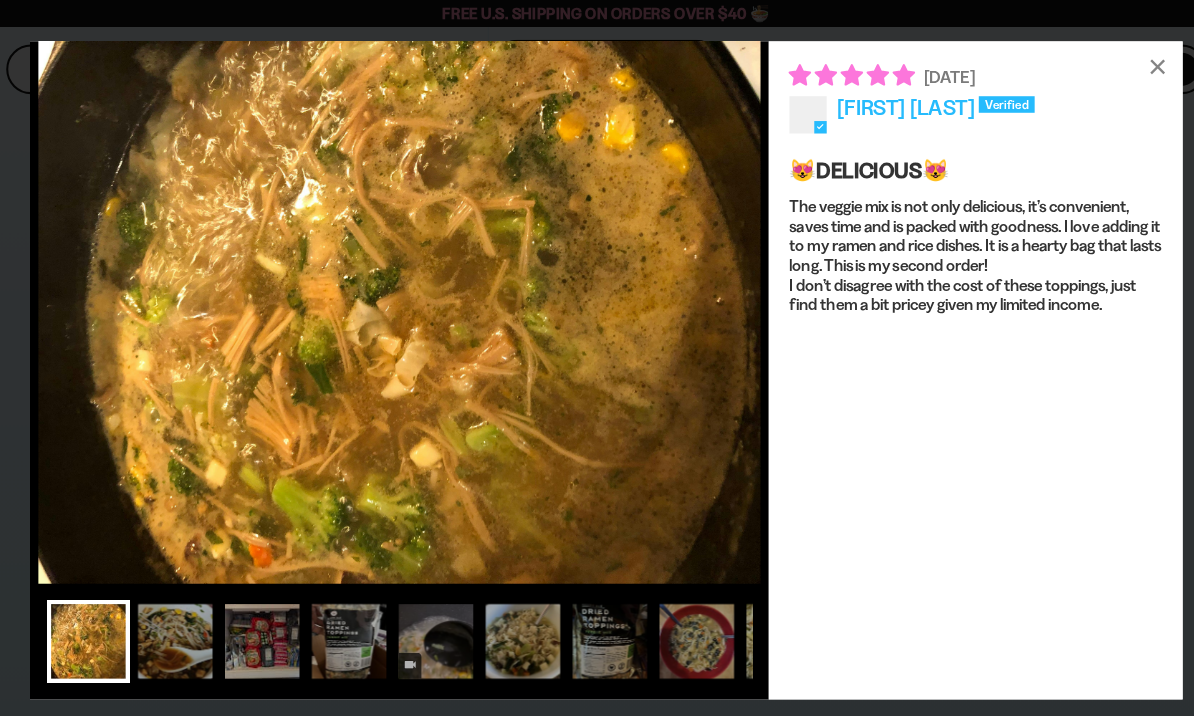 click at bounding box center [180, 620] 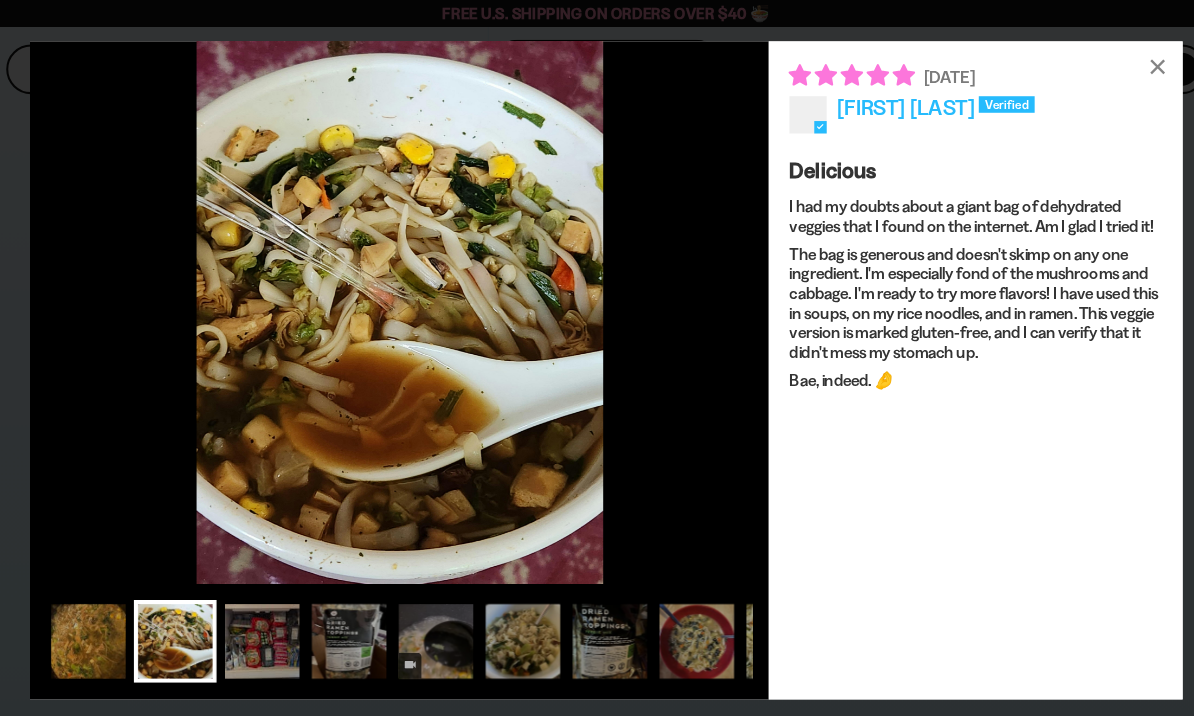 scroll, scrollTop: 7051, scrollLeft: 0, axis: vertical 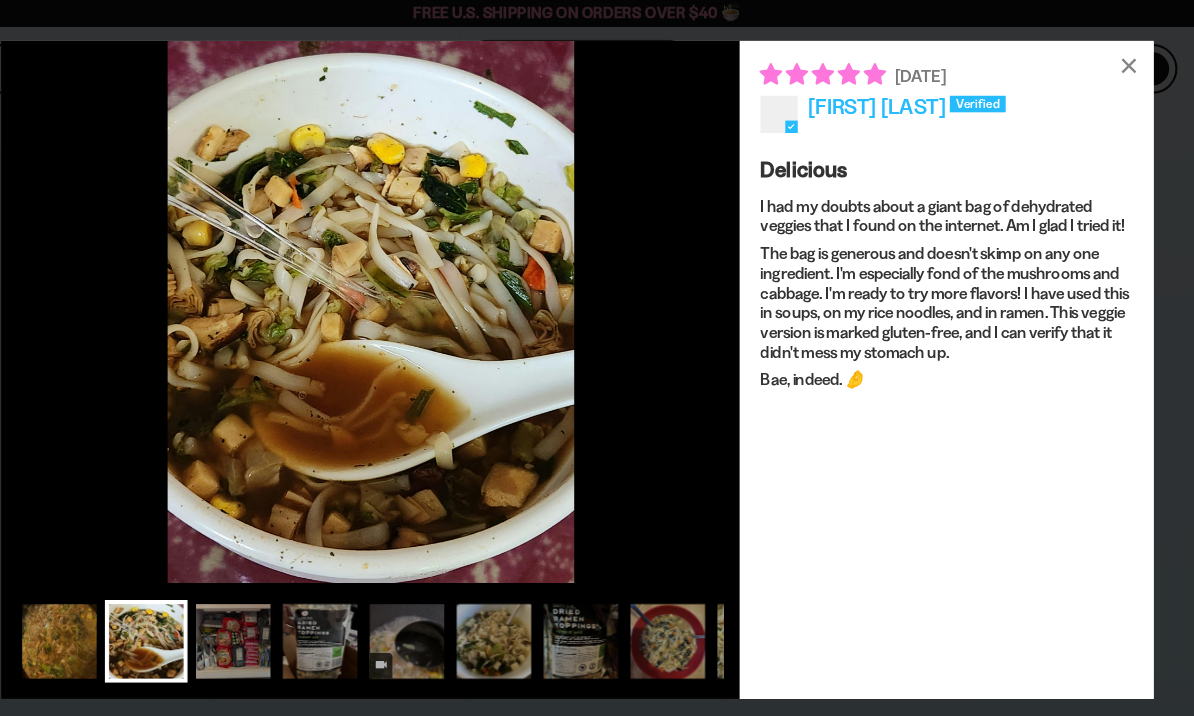 click at bounding box center (397, 302) 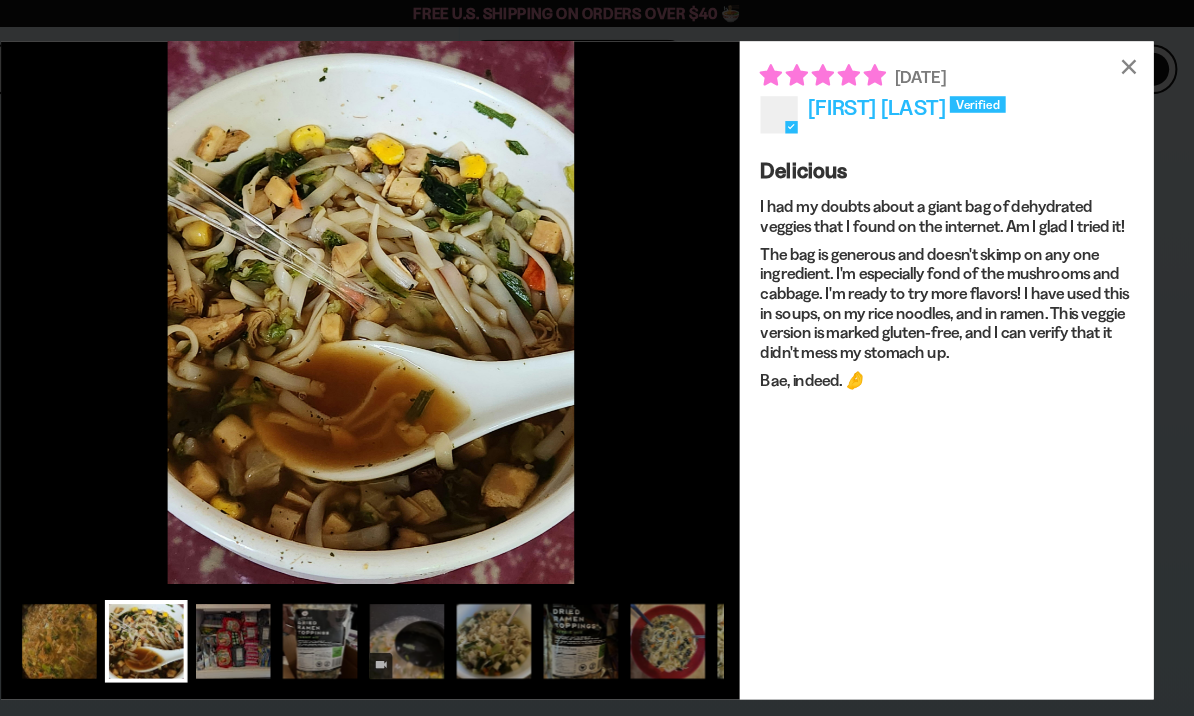 click at bounding box center [264, 620] 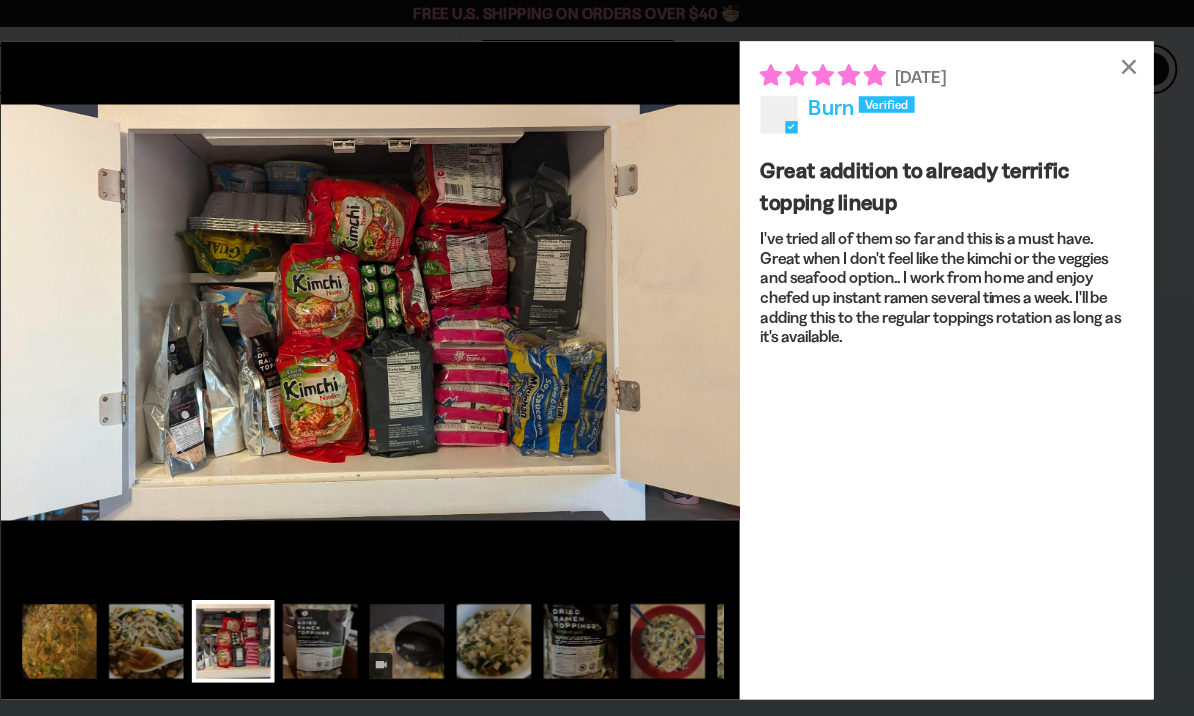 click on "[DATE]
Burn
Great addition to already terrific topping lineup
I've tried all of them so far and this is a must have. Great when I don't feel like the kimchi or the veggies and seafood option.. I work from home and enjoy chefed up instant ramen several times a week. I'll be adding this to the regular toppings rotation as long as it's available." at bounding box center (954, 358) 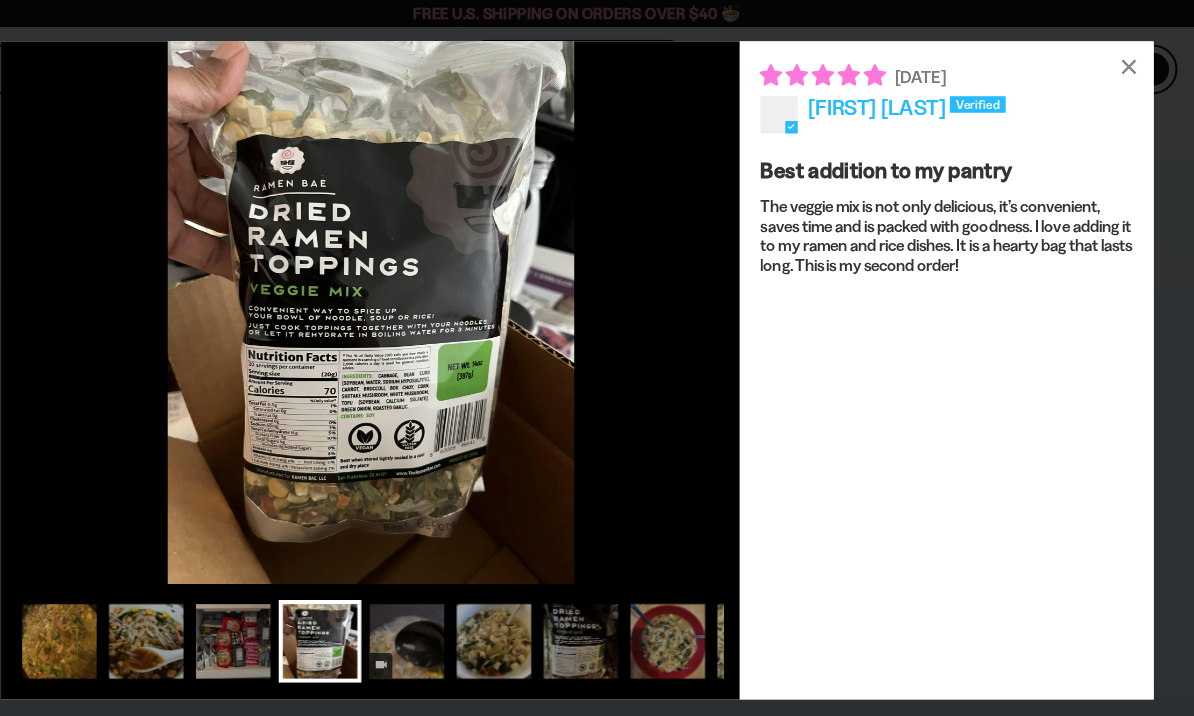 click at bounding box center [432, 620] 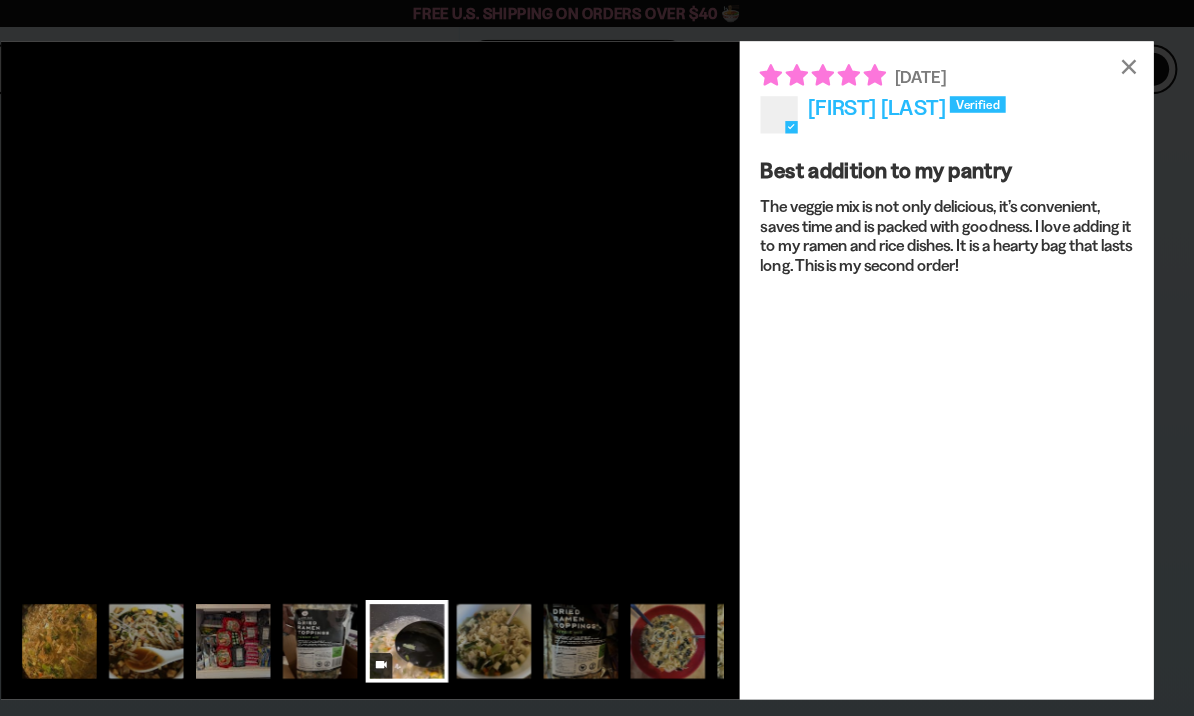 click at bounding box center [516, 620] 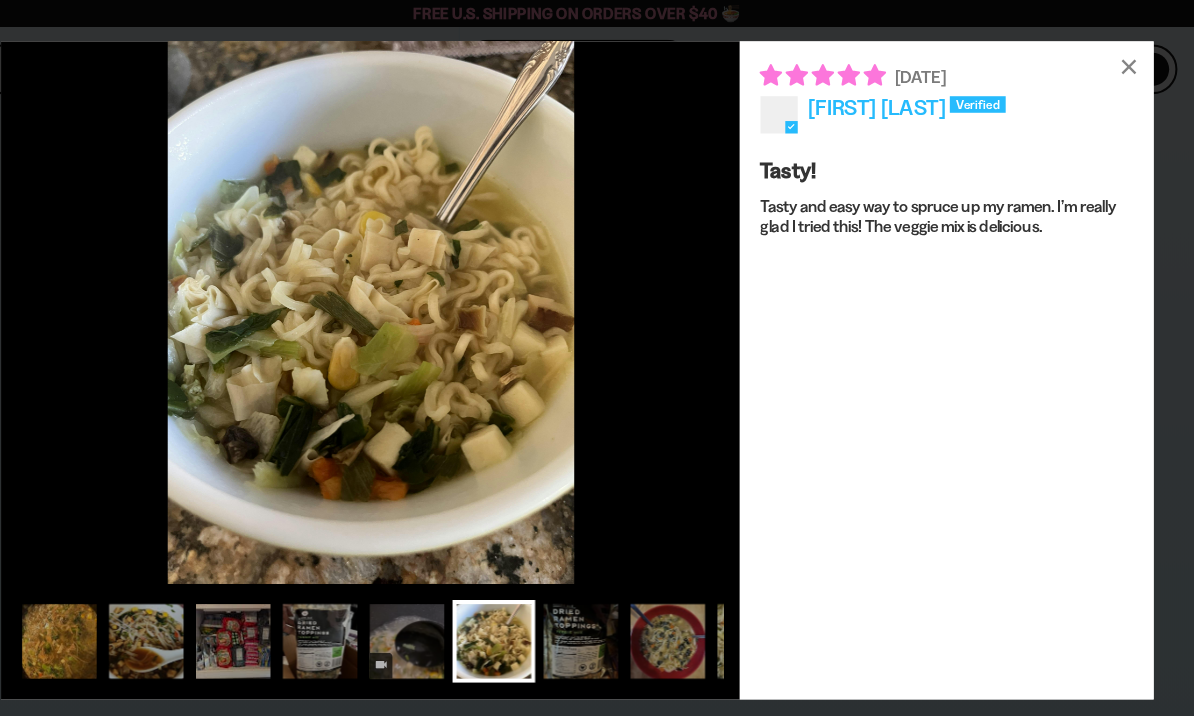 click at bounding box center [600, 620] 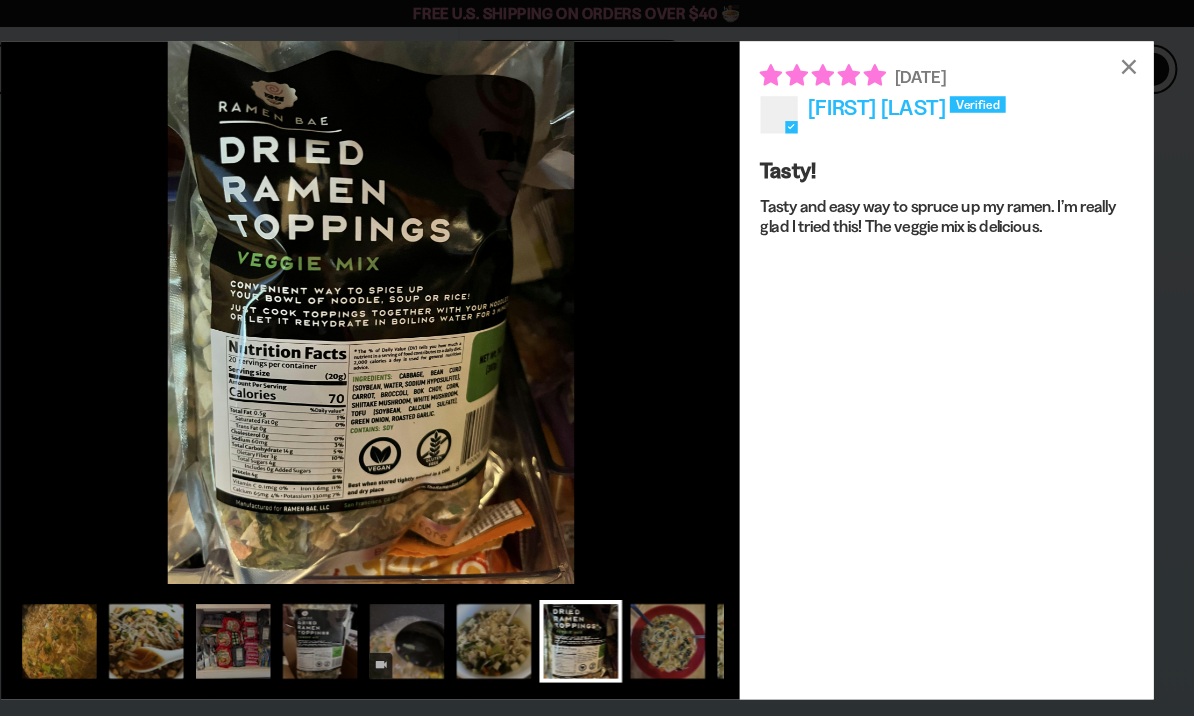 scroll, scrollTop: 0, scrollLeft: 38, axis: horizontal 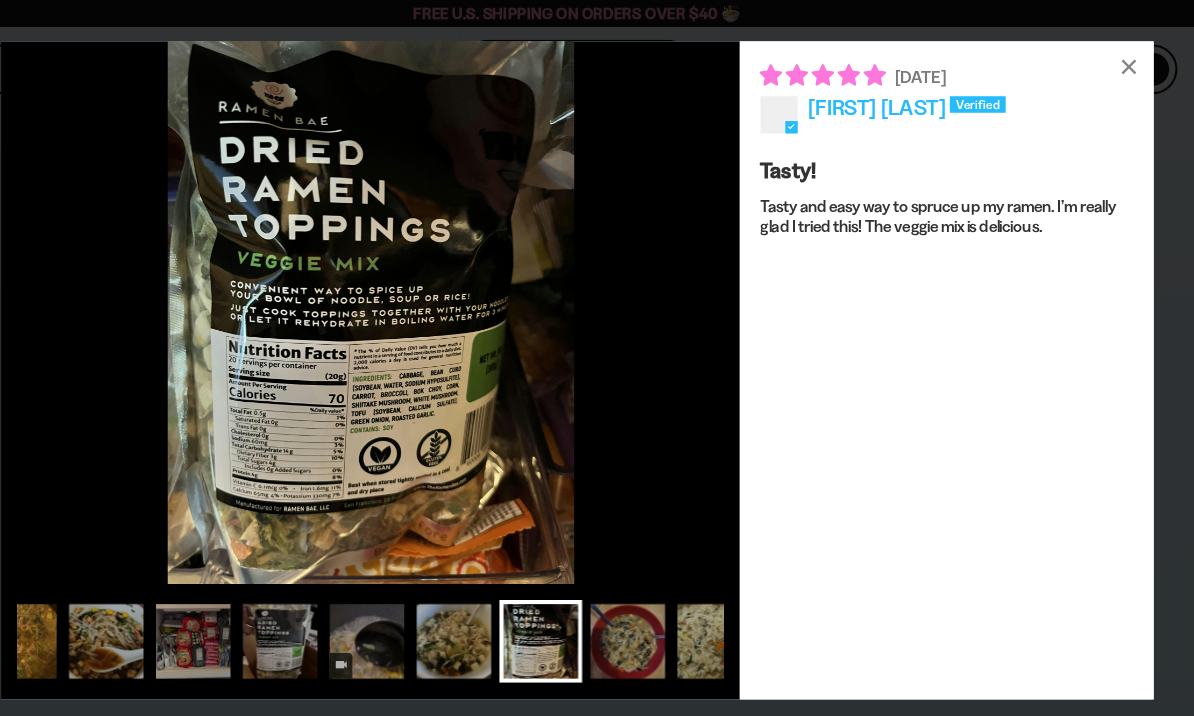 click at bounding box center [646, 620] 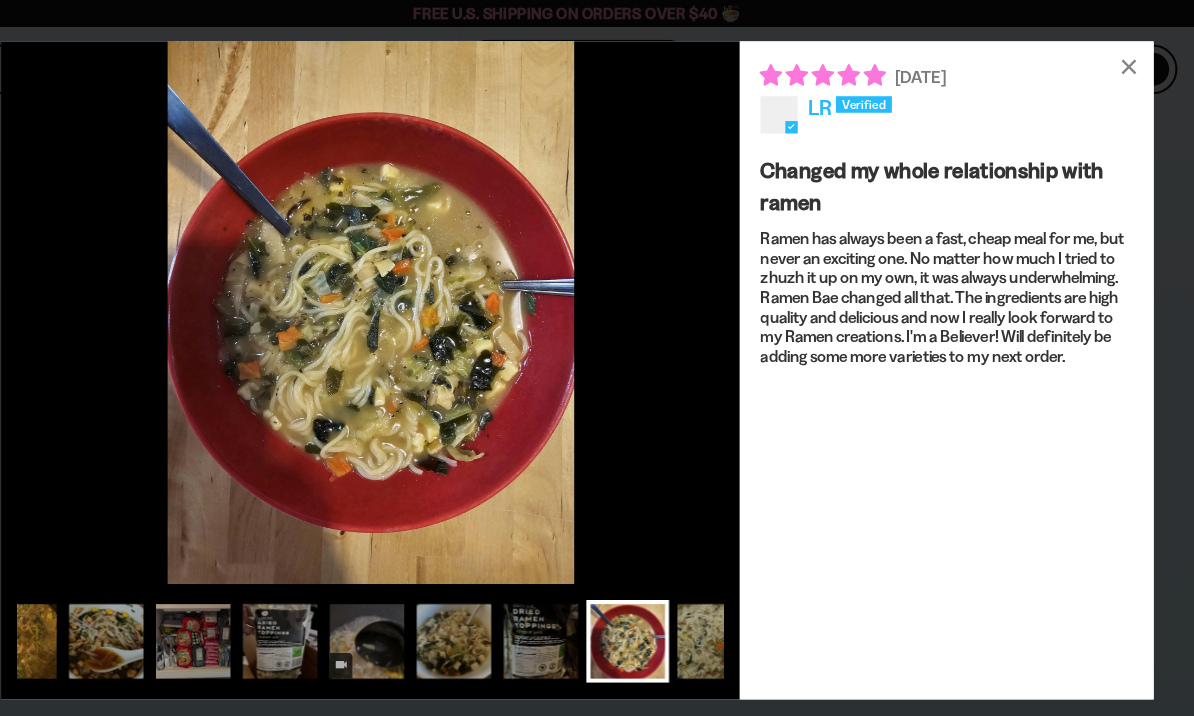 scroll, scrollTop: 0, scrollLeft: 118, axis: horizontal 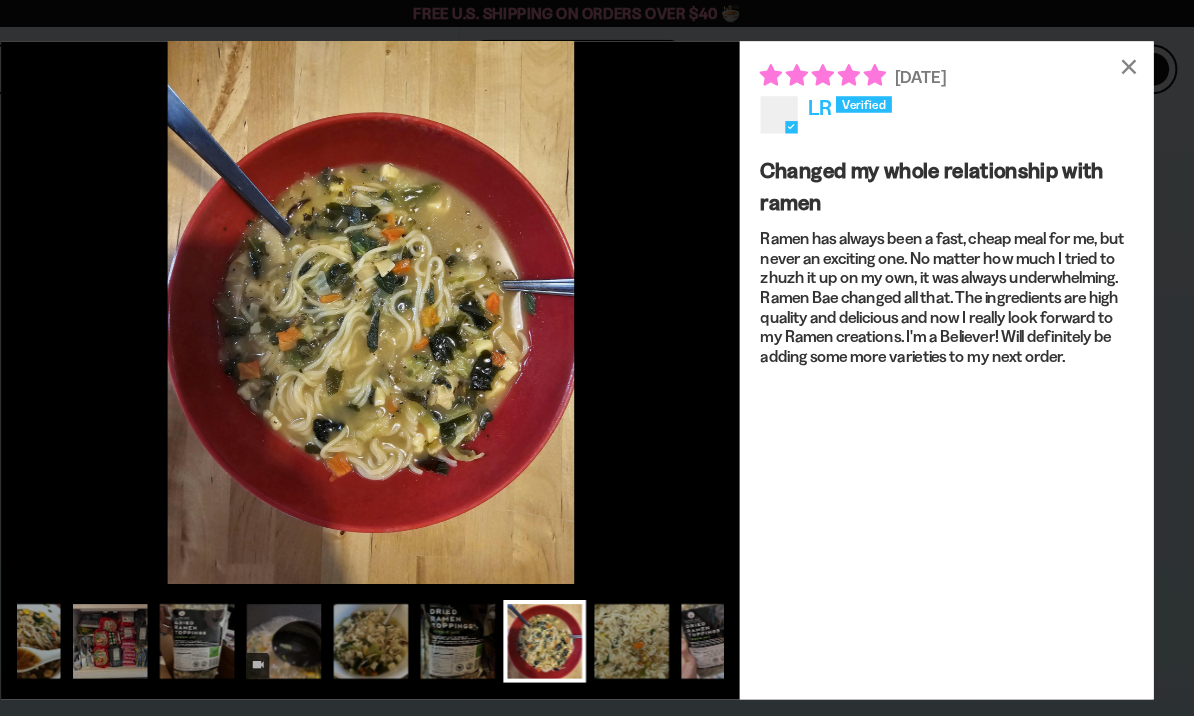 click at bounding box center [650, 620] 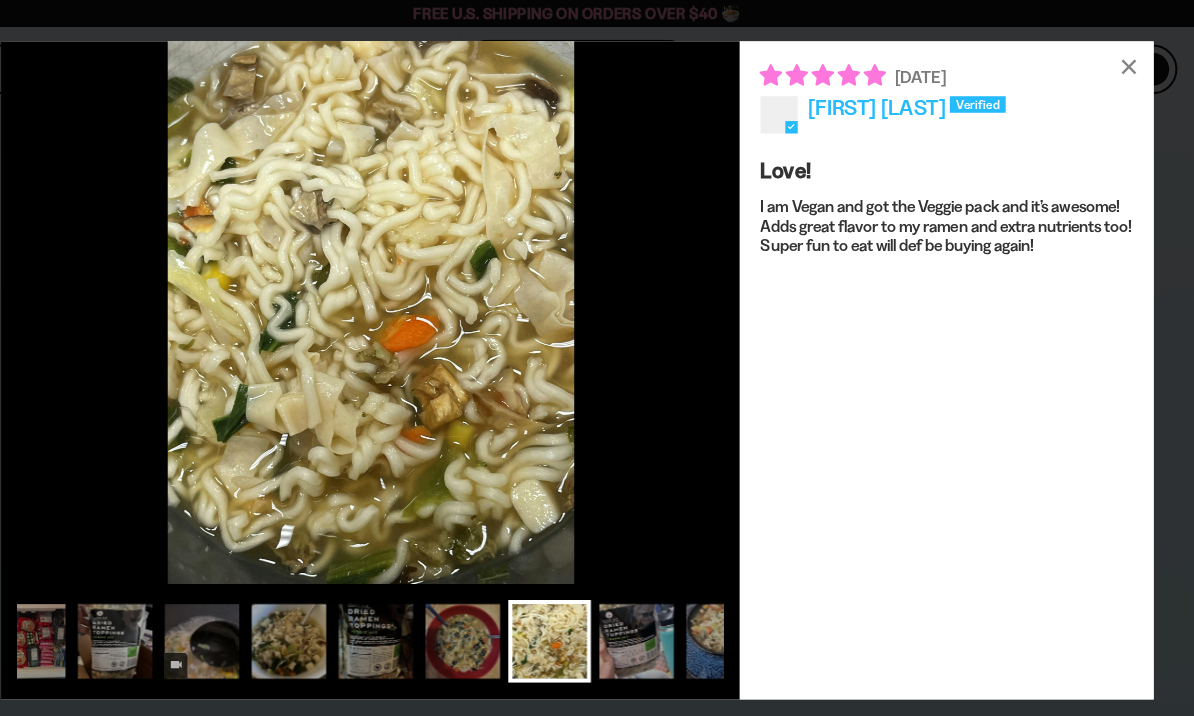 click at bounding box center (654, 620) 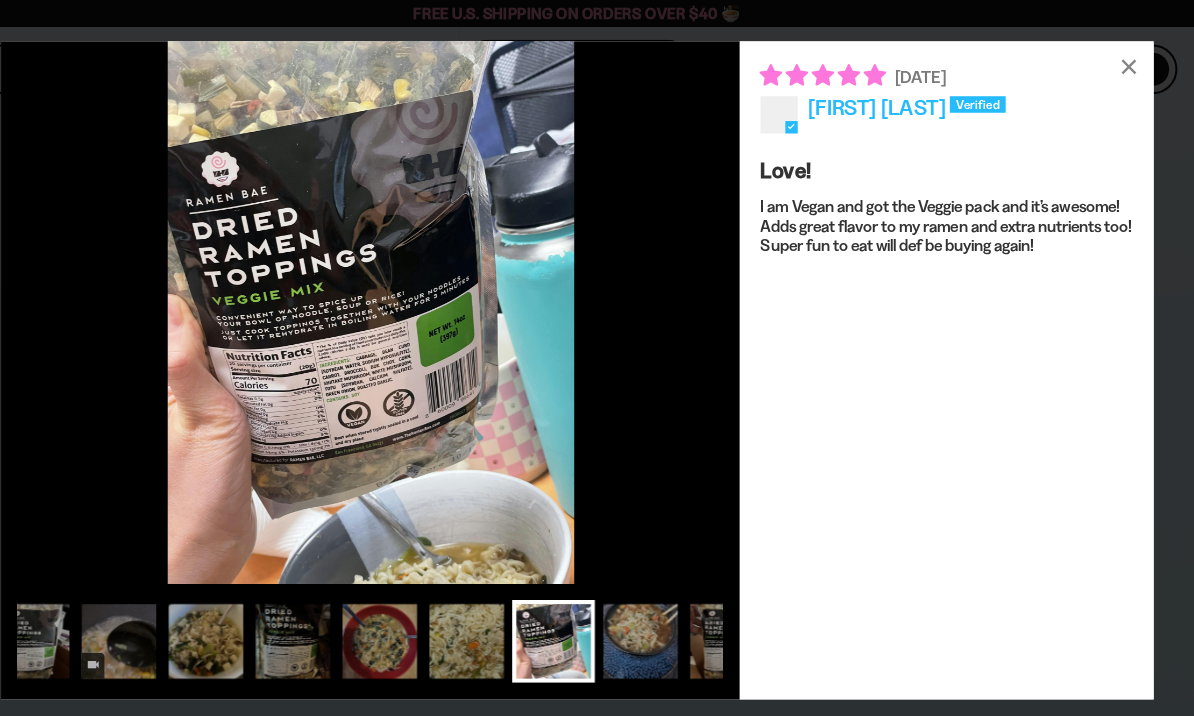click at bounding box center (742, 620) 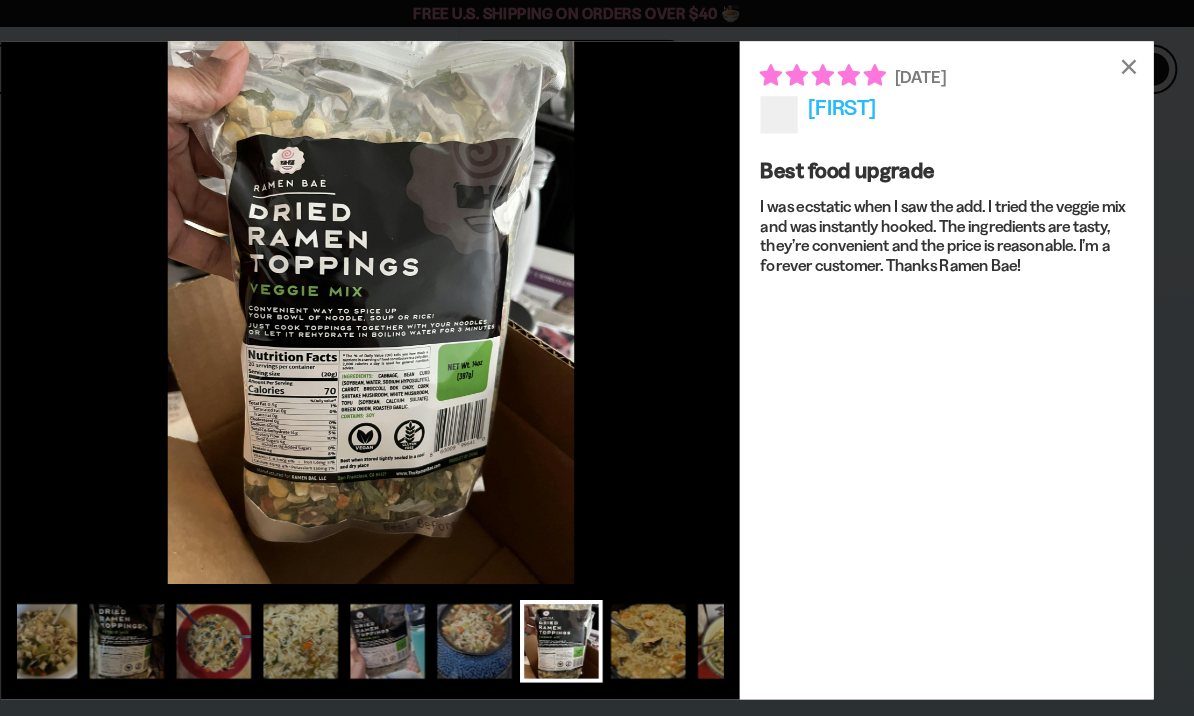 click at bounding box center (666, 620) 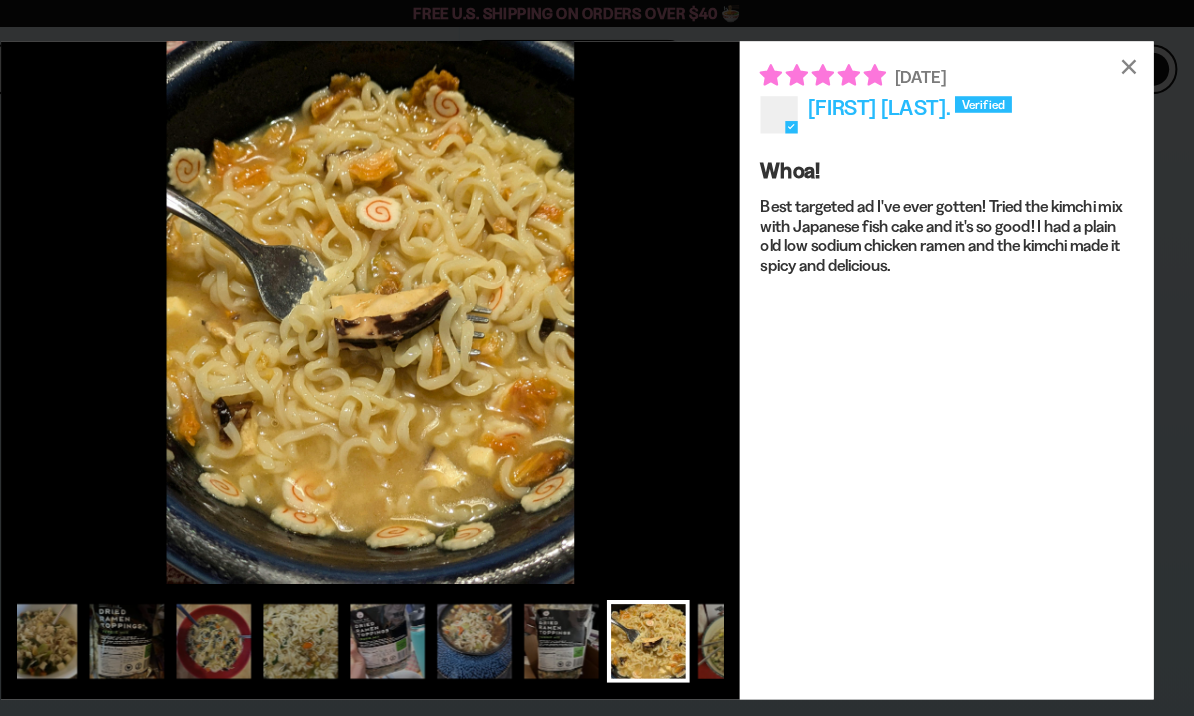 scroll, scrollTop: 0, scrollLeft: 518, axis: horizontal 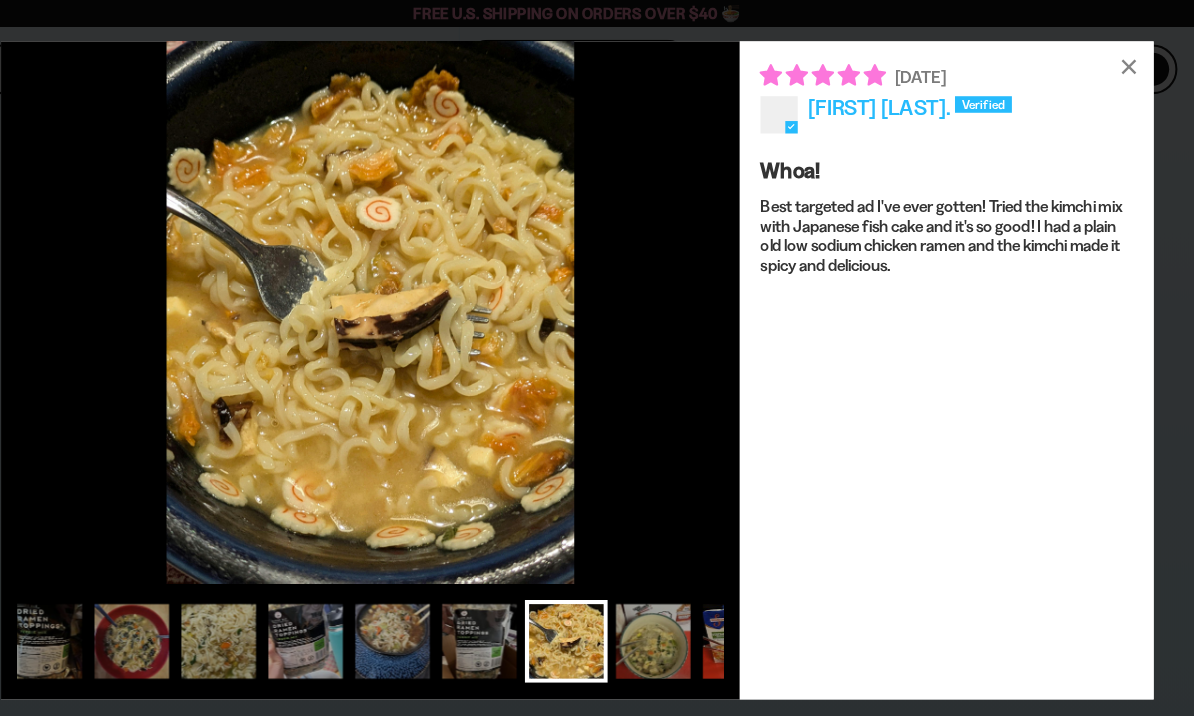 click at bounding box center (670, 620) 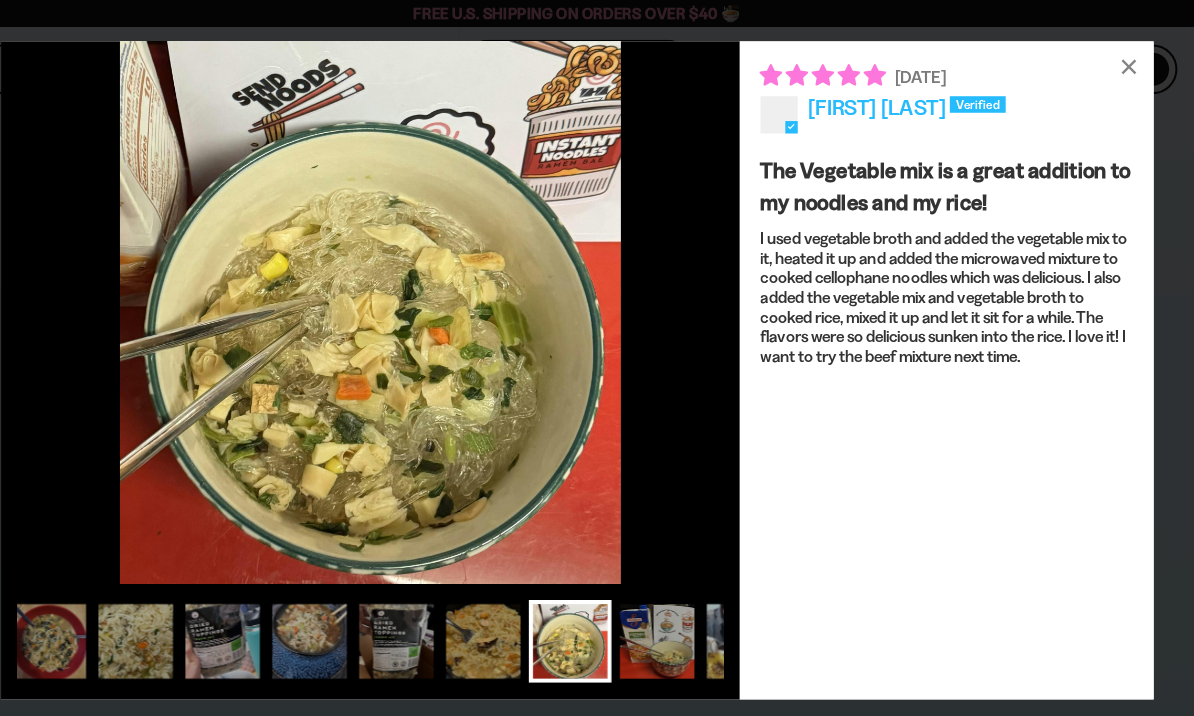 click at bounding box center [674, 620] 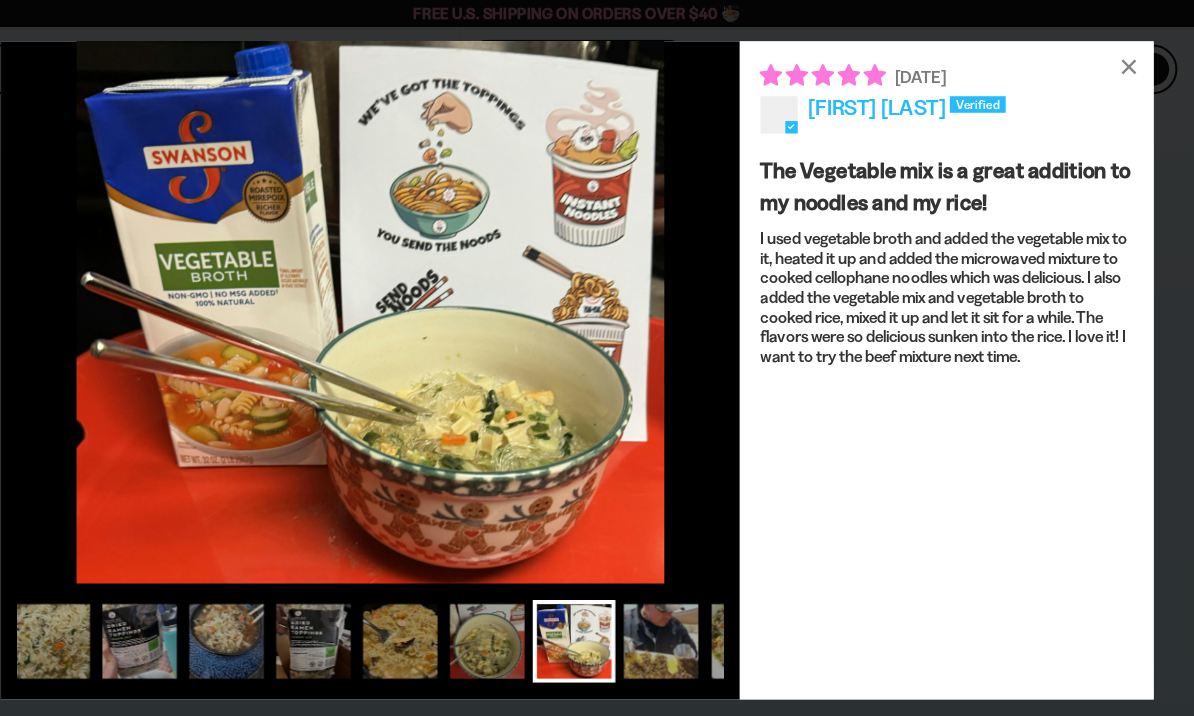 click at bounding box center [678, 620] 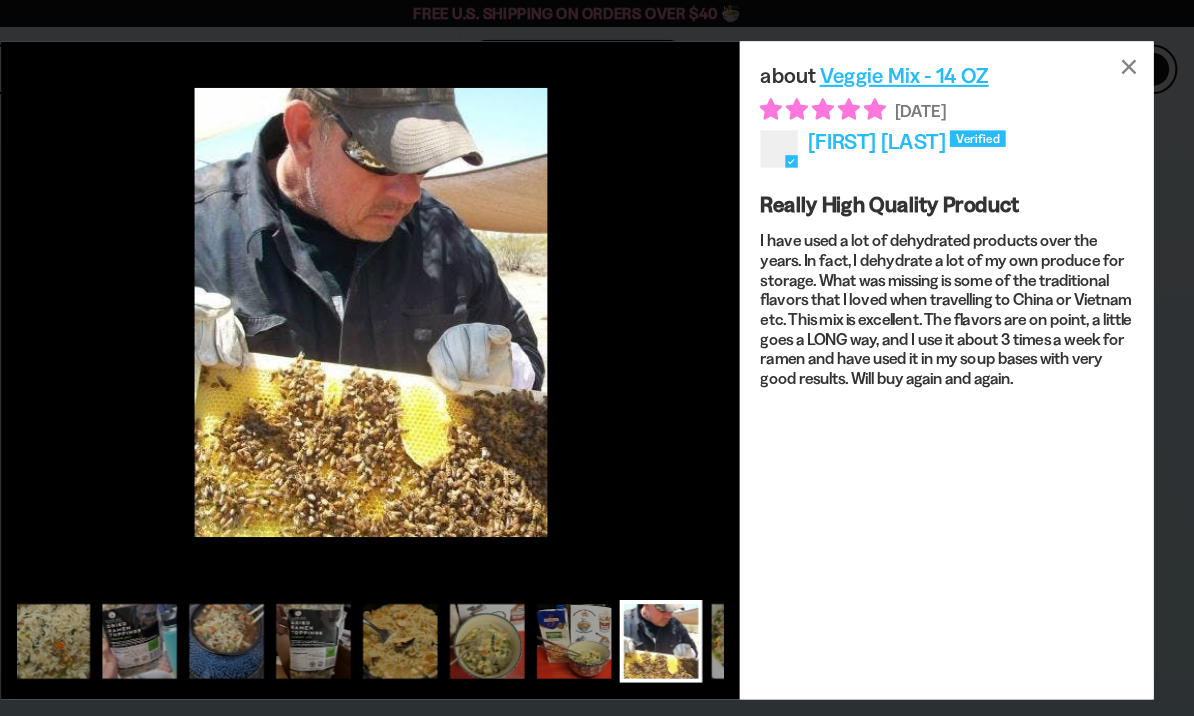 scroll, scrollTop: 0, scrollLeft: 758, axis: horizontal 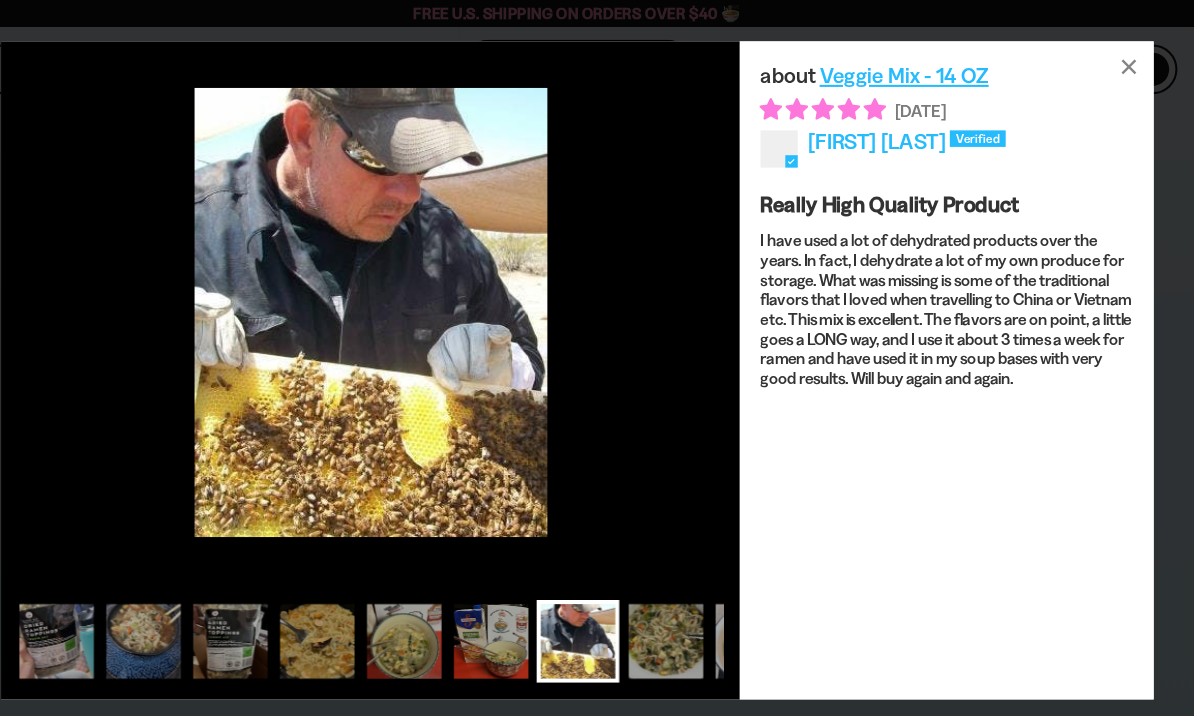 click on "Loading..." at bounding box center (597, 358) 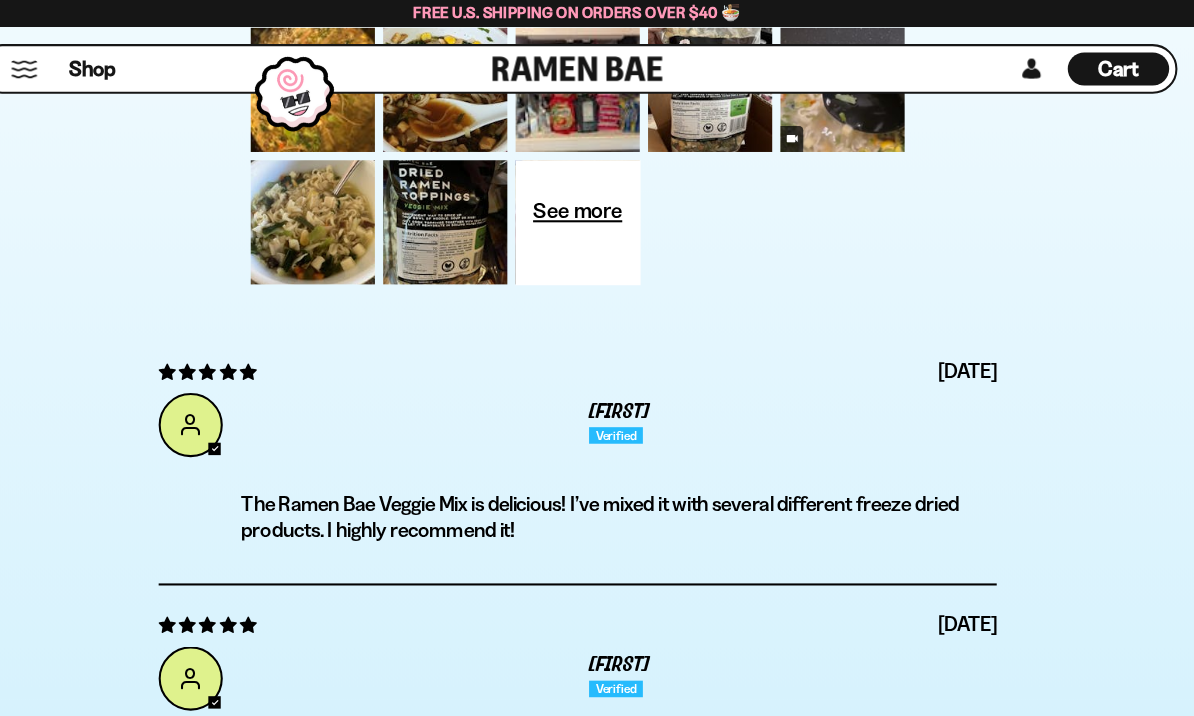scroll, scrollTop: 7089, scrollLeft: 0, axis: vertical 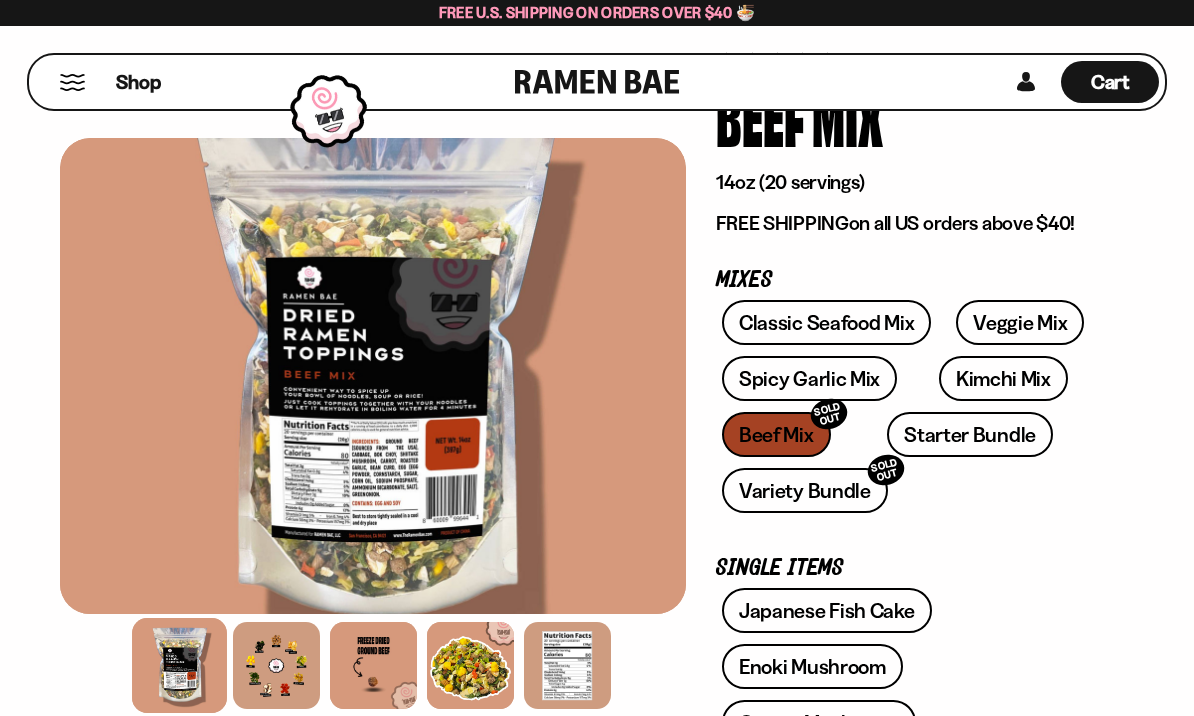 click at bounding box center [276, 665] 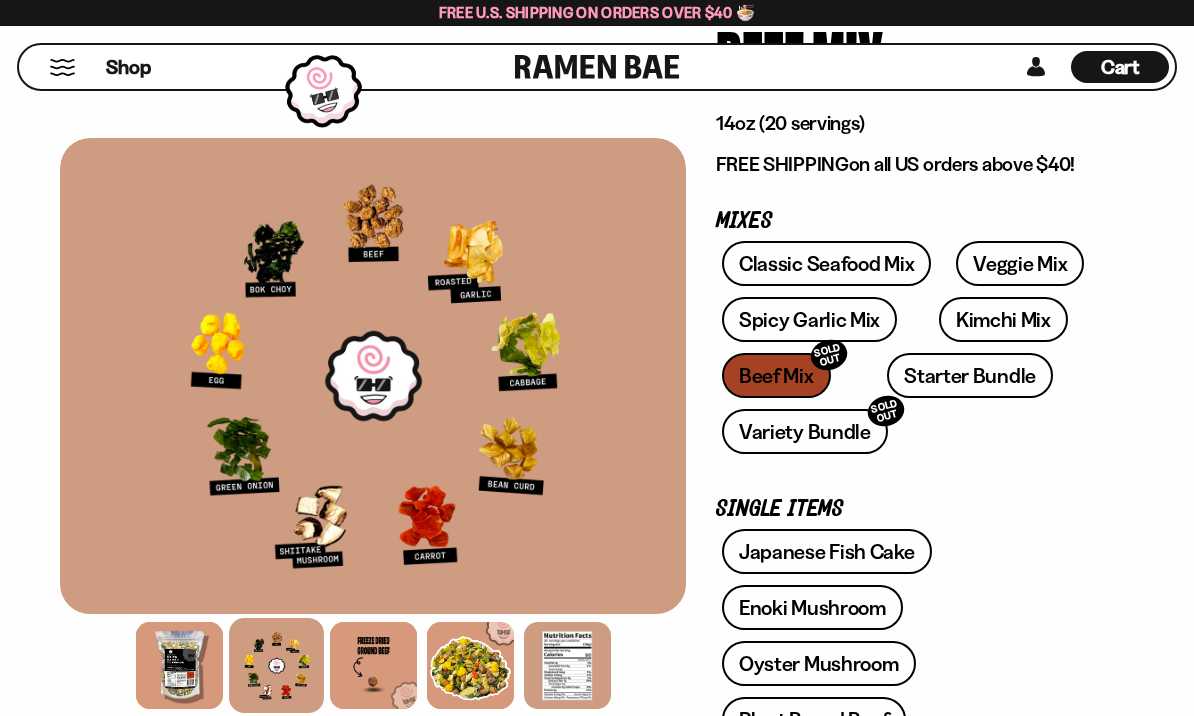 scroll, scrollTop: 186, scrollLeft: 0, axis: vertical 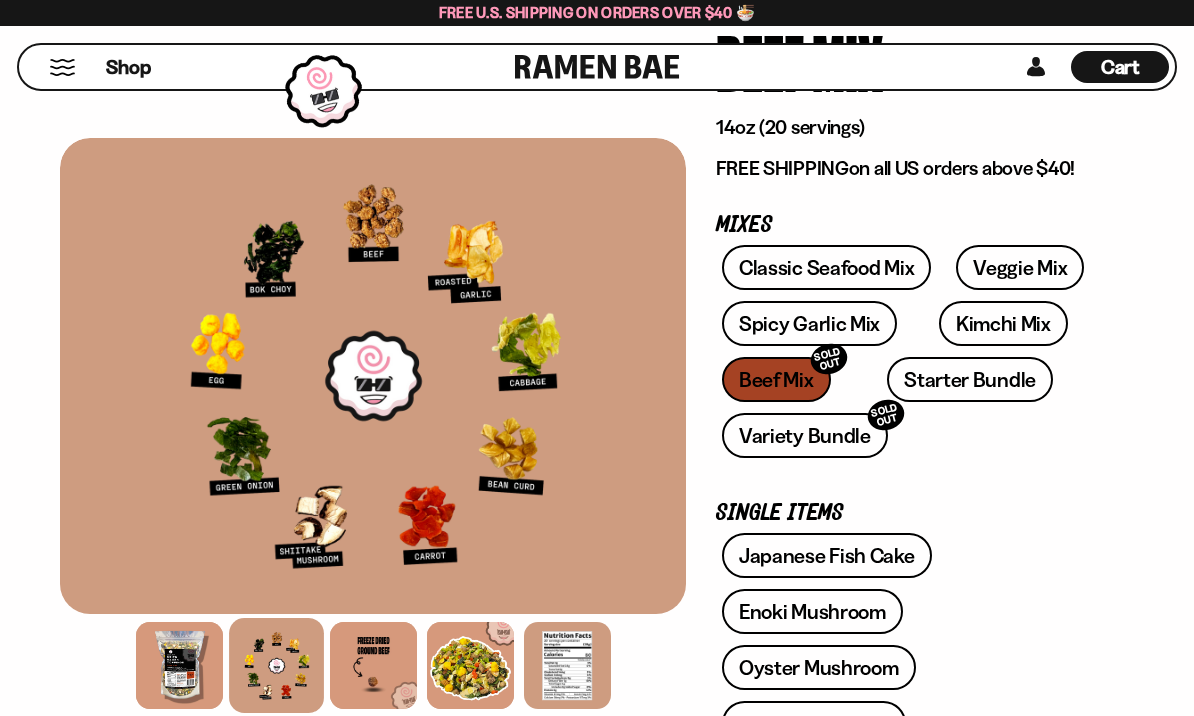 click at bounding box center (373, 665) 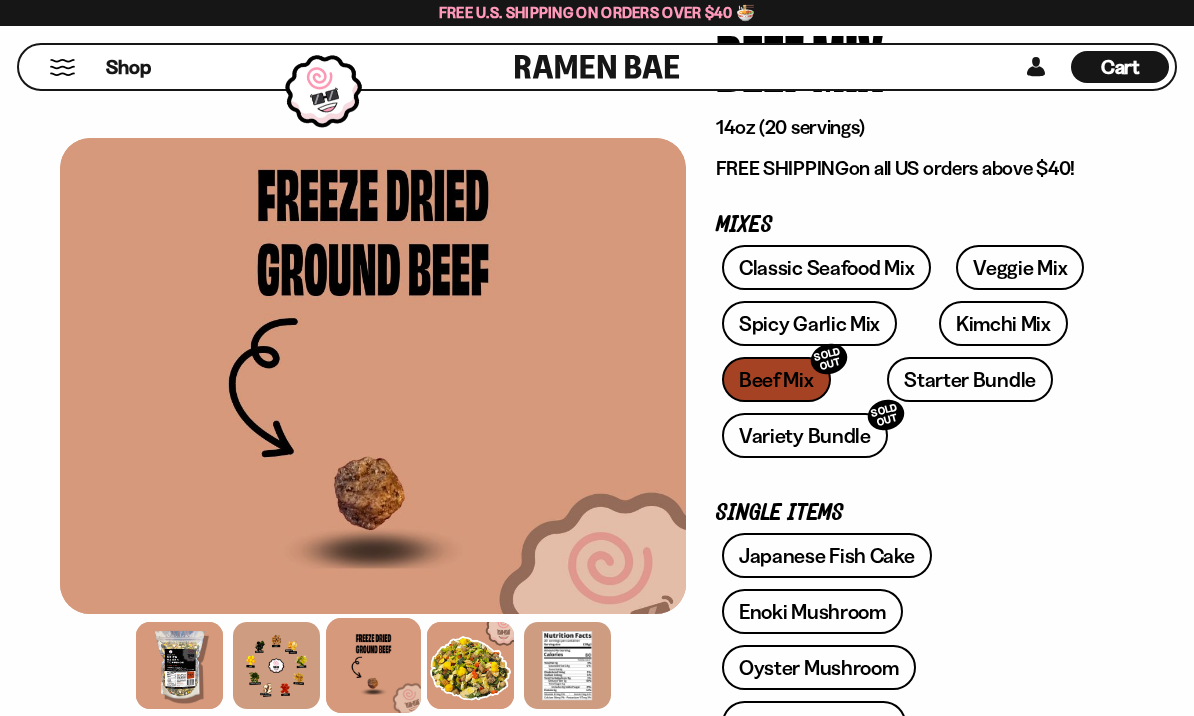 click at bounding box center (470, 665) 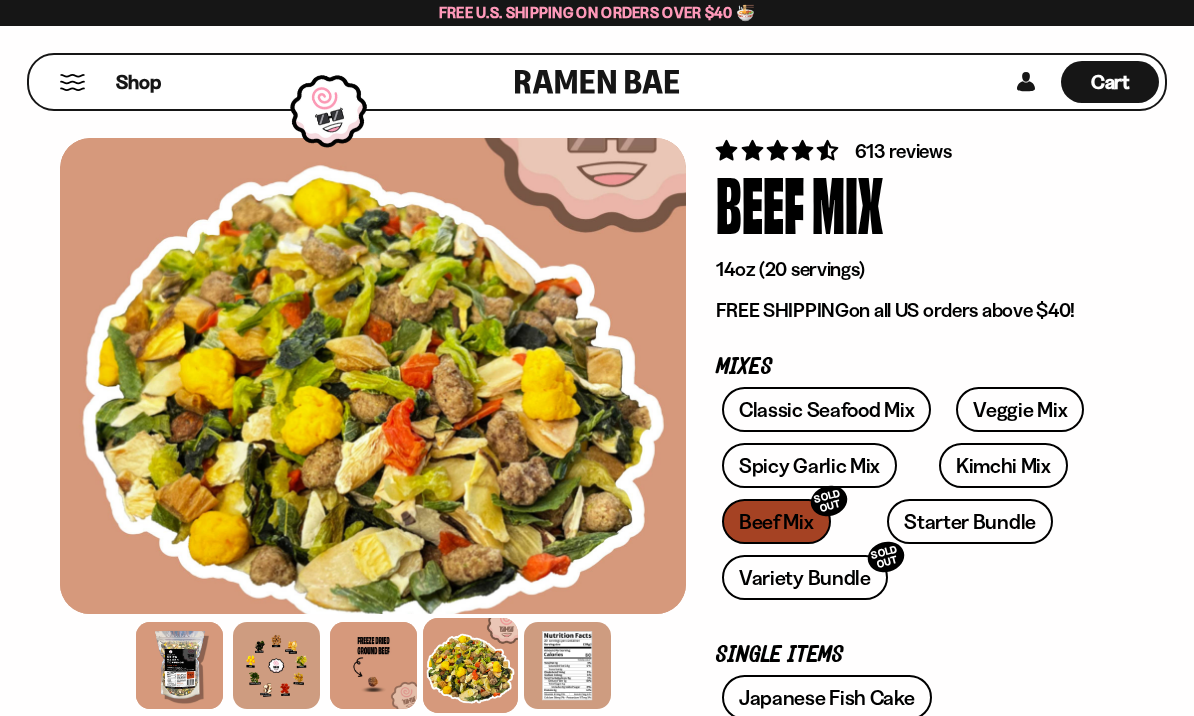 scroll, scrollTop: 0, scrollLeft: 0, axis: both 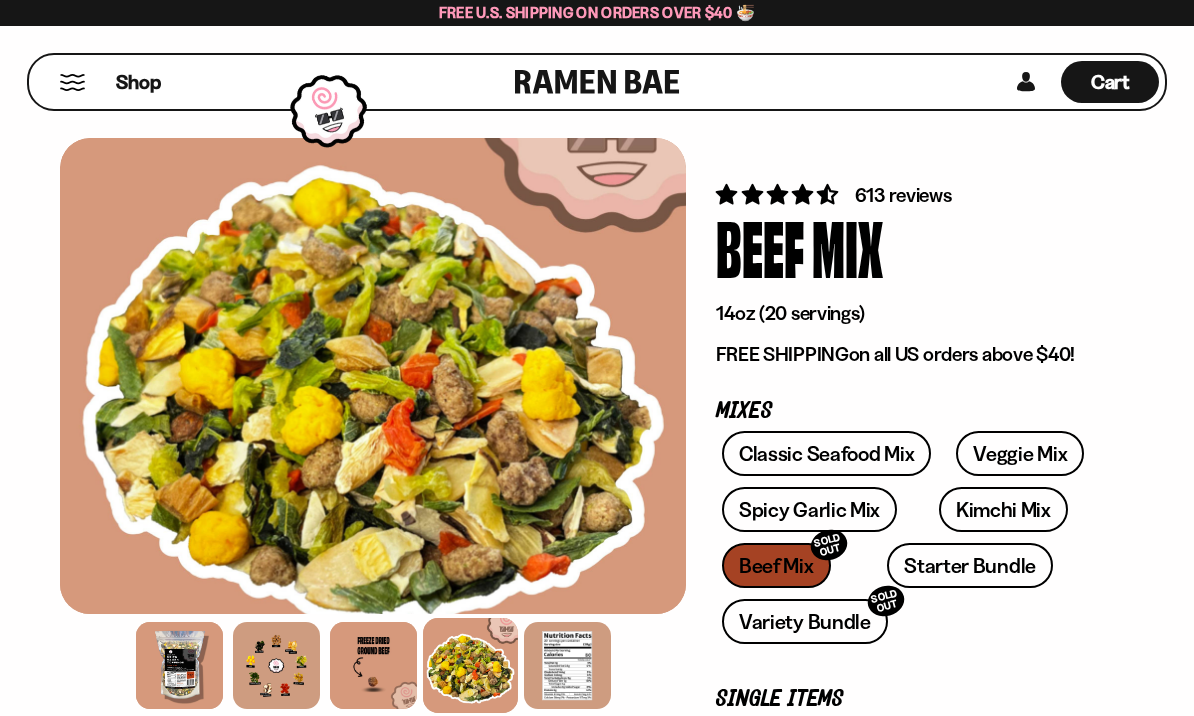click on "613 reviews" at bounding box center [903, 195] 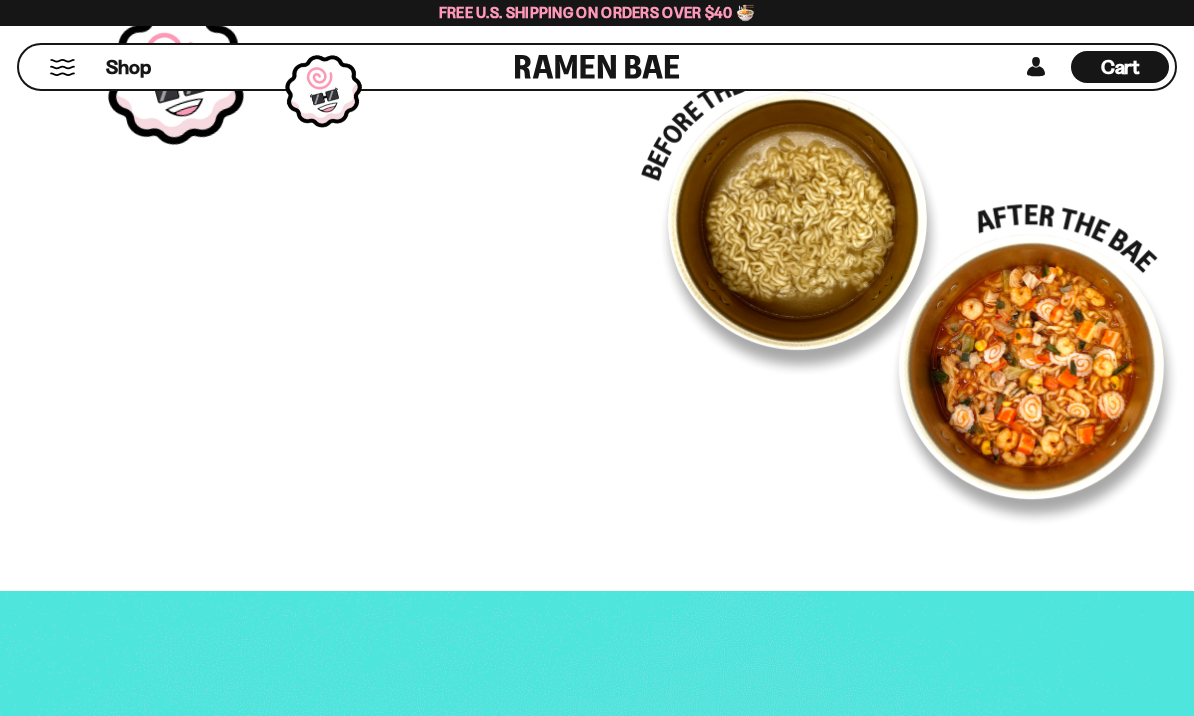 scroll, scrollTop: 6987, scrollLeft: 0, axis: vertical 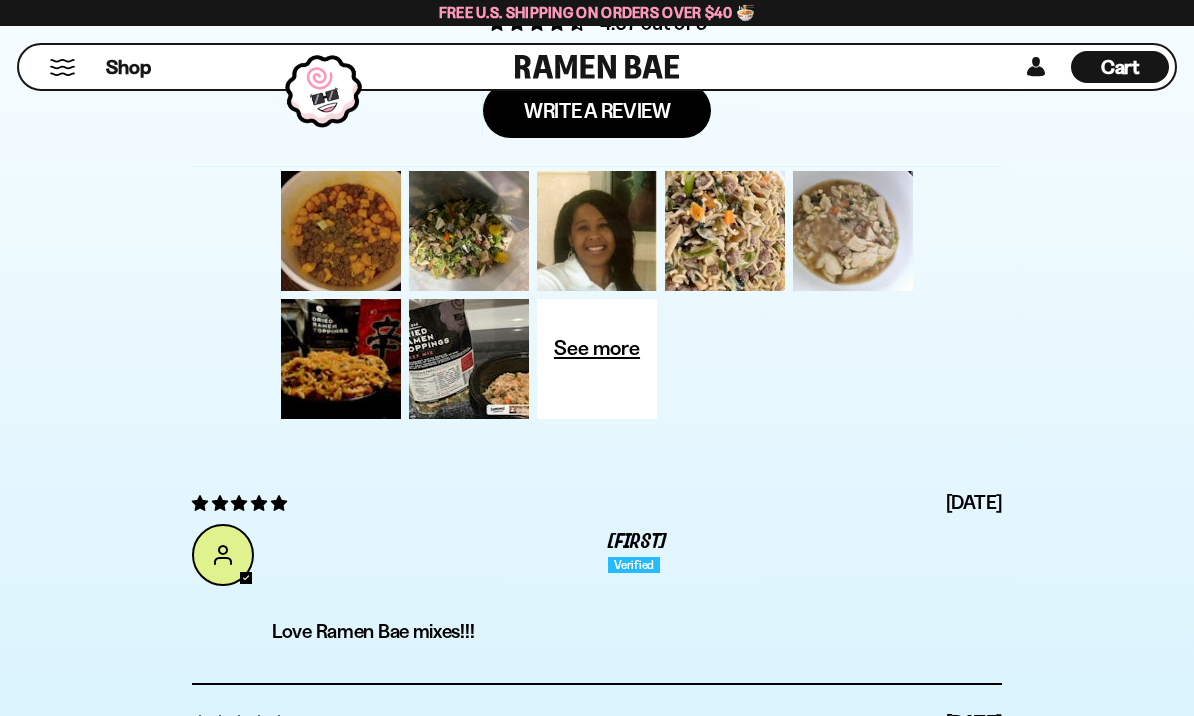 click at bounding box center (341, 231) 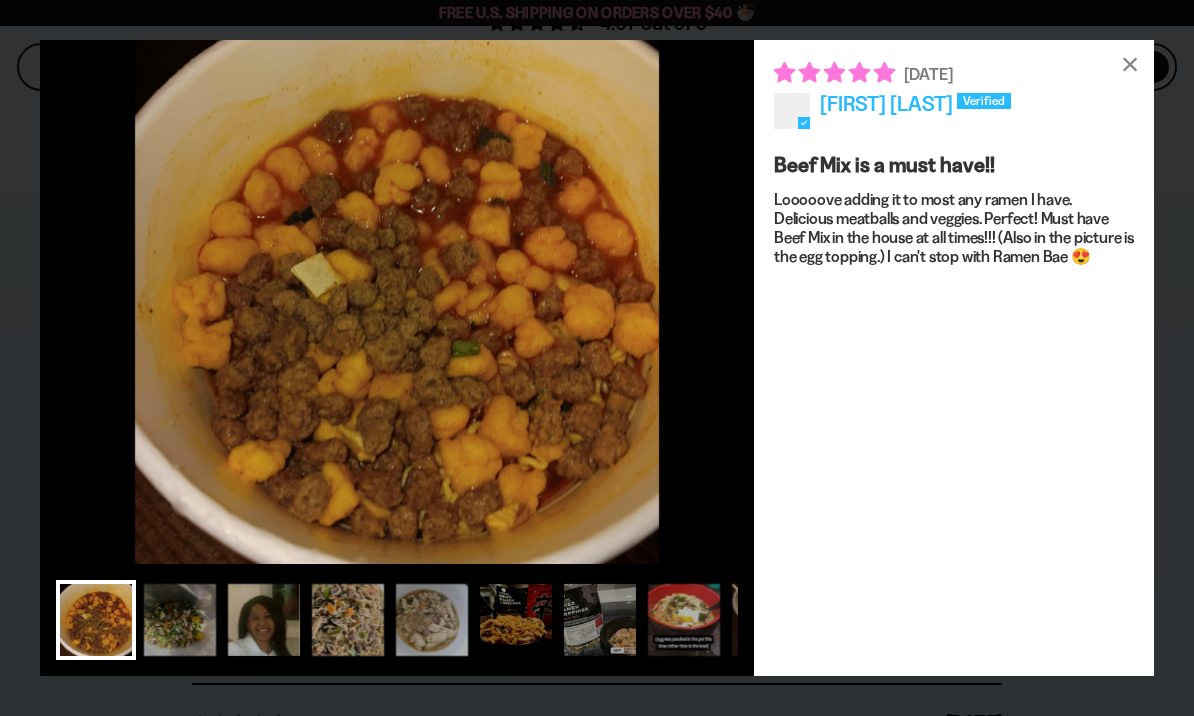 click at bounding box center [180, 620] 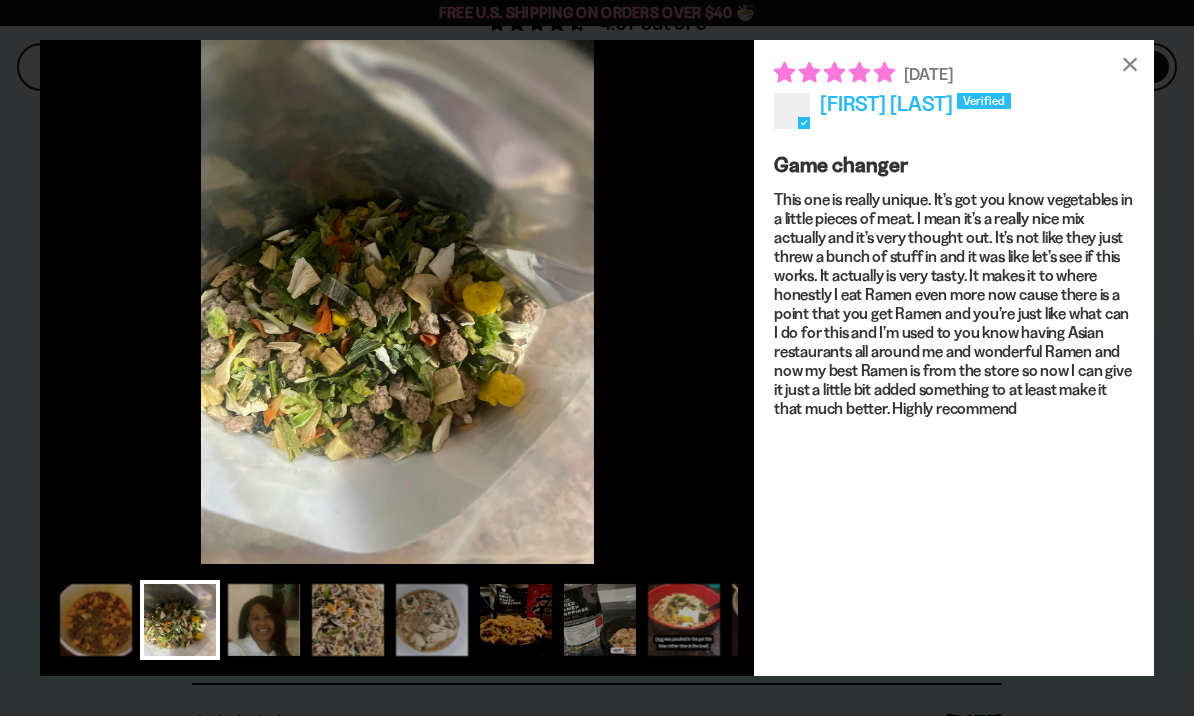 click on "×" at bounding box center [1130, 64] 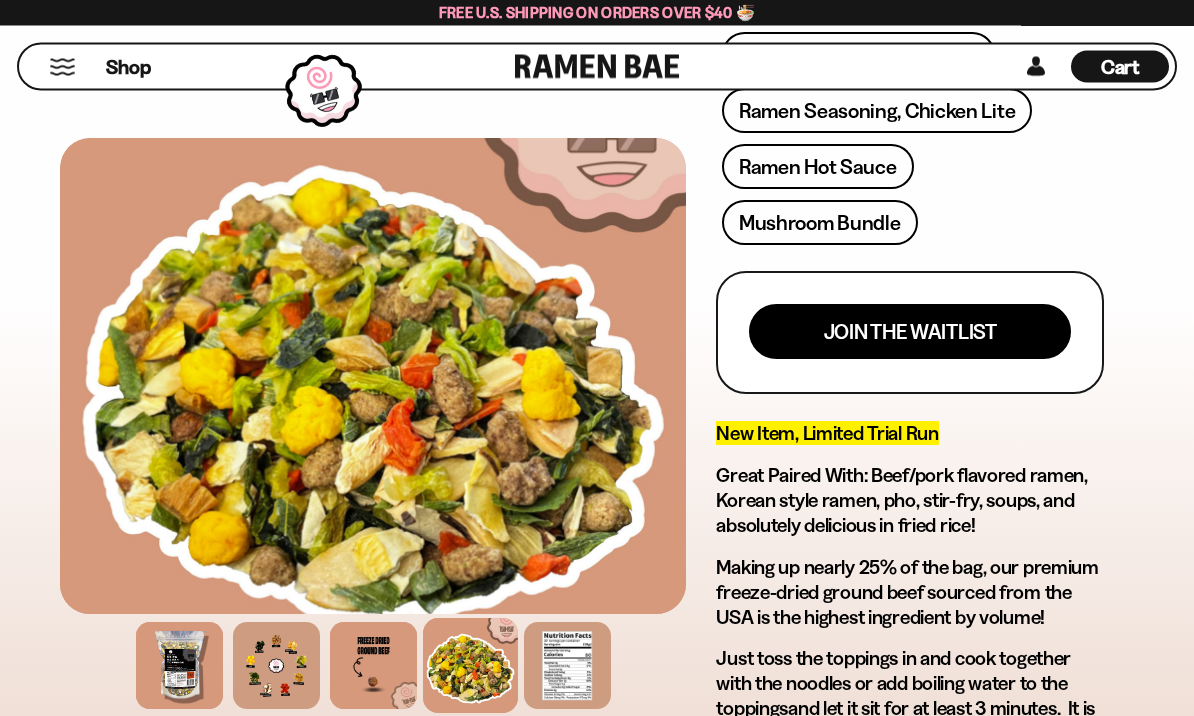scroll, scrollTop: 953, scrollLeft: 0, axis: vertical 